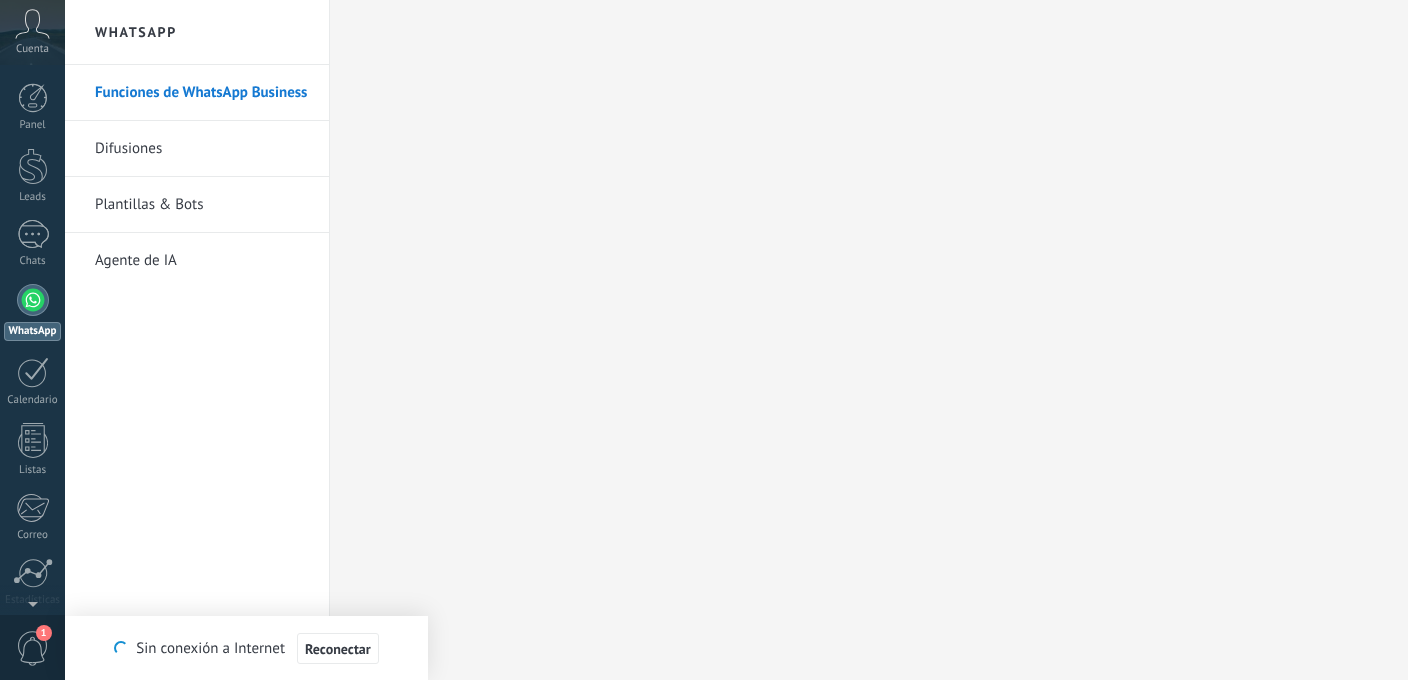 scroll, scrollTop: 0, scrollLeft: 0, axis: both 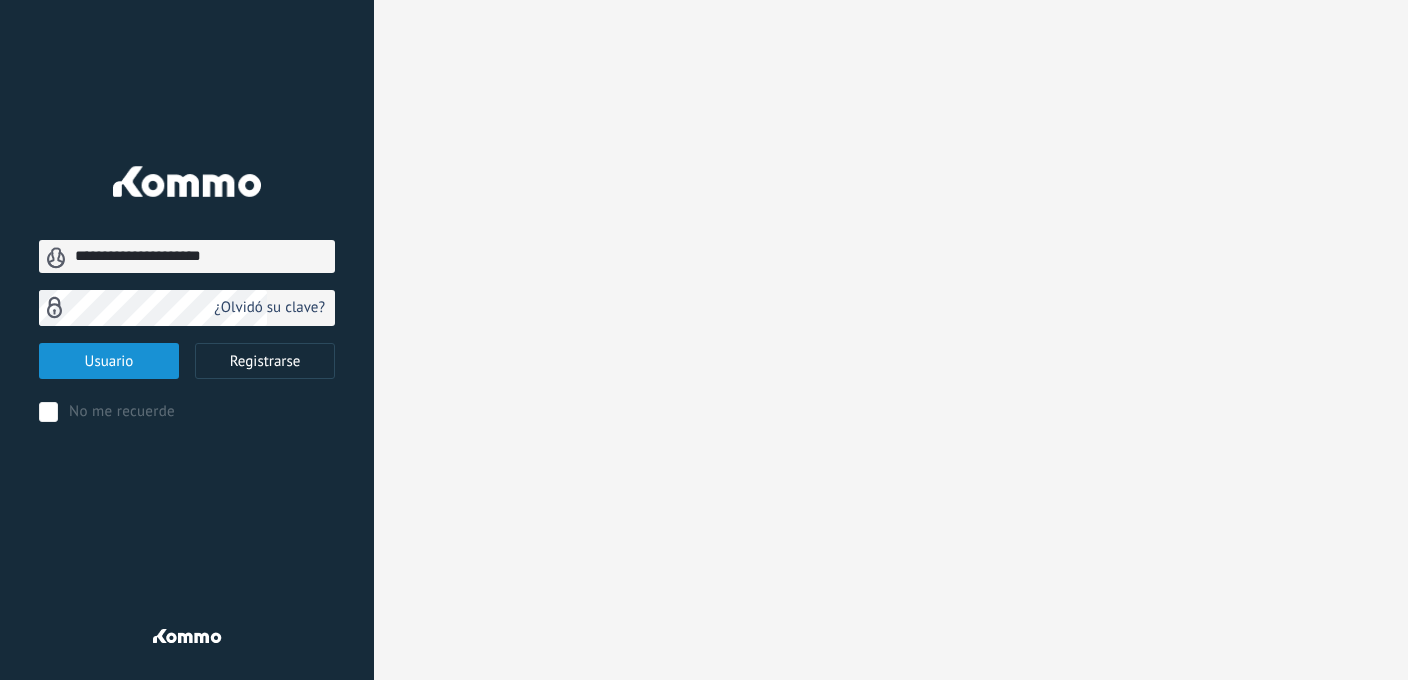 click on "Usuario" at bounding box center [109, 361] 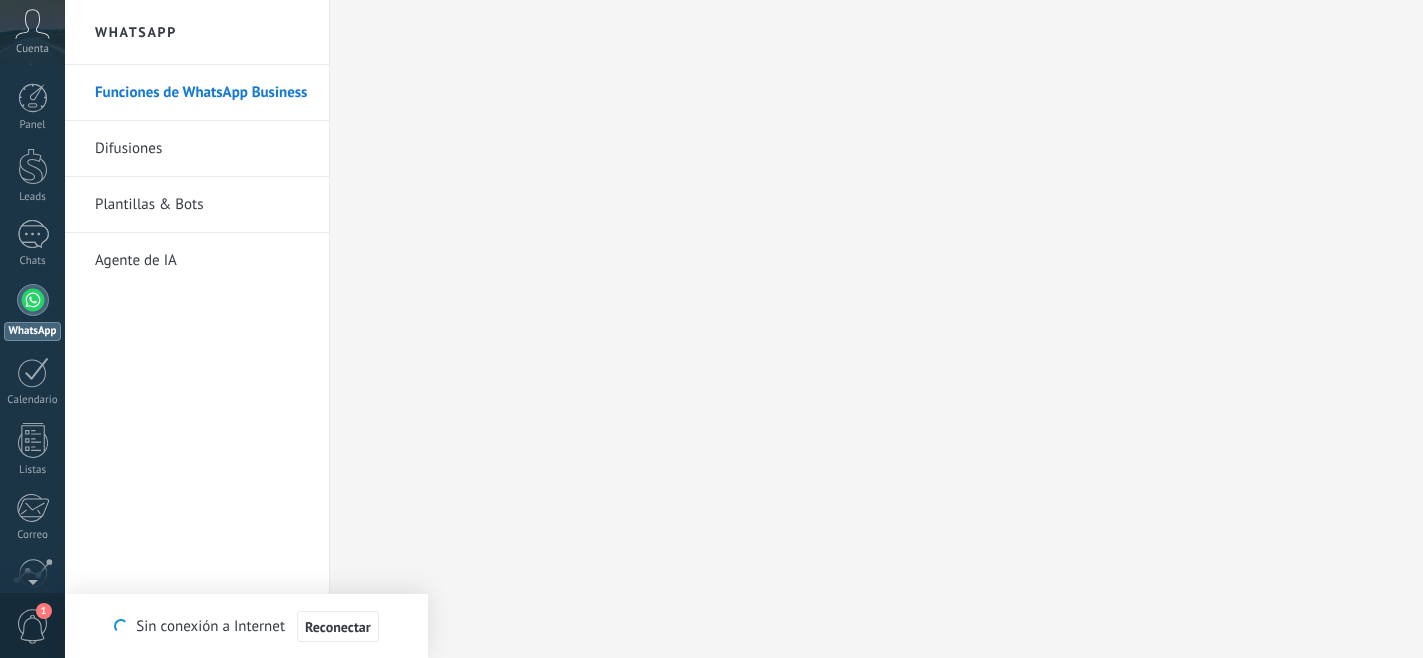 click on "Cuenta" at bounding box center [32, 32] 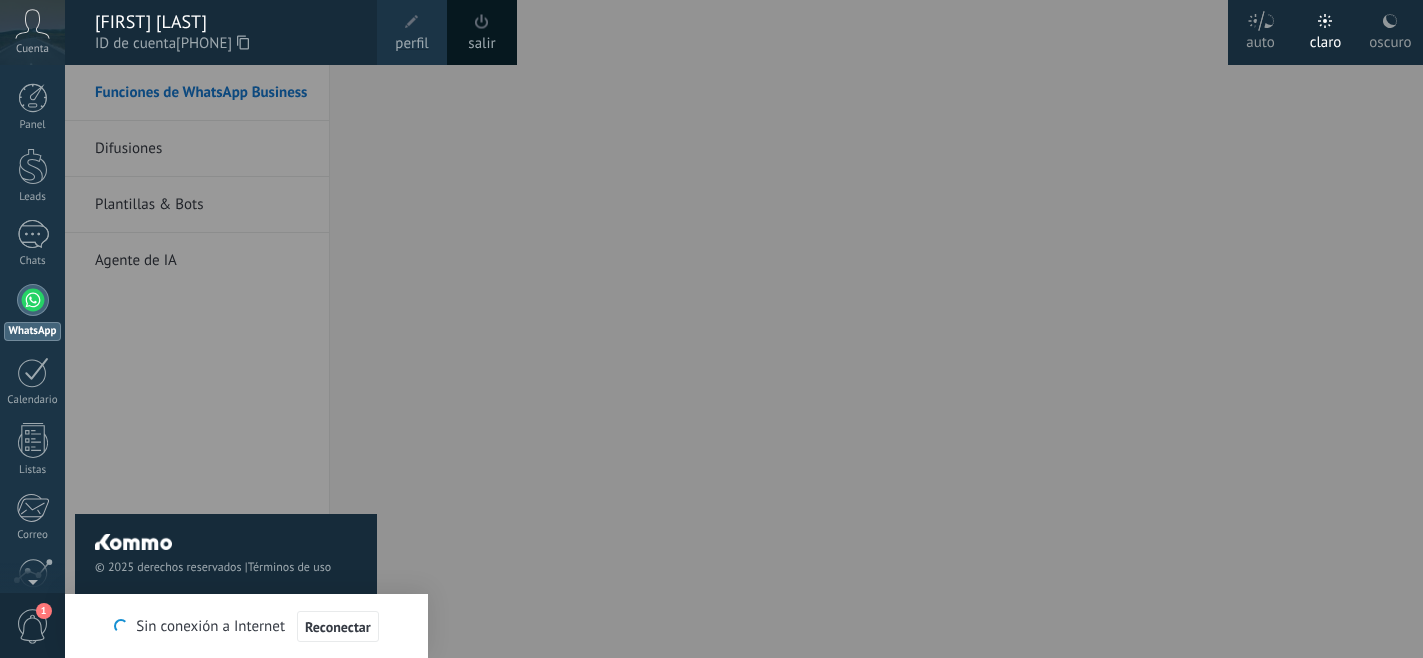 click on "©  2025  derechos reservados |  Términos de uso
Soporte técnico" at bounding box center (226, 361) 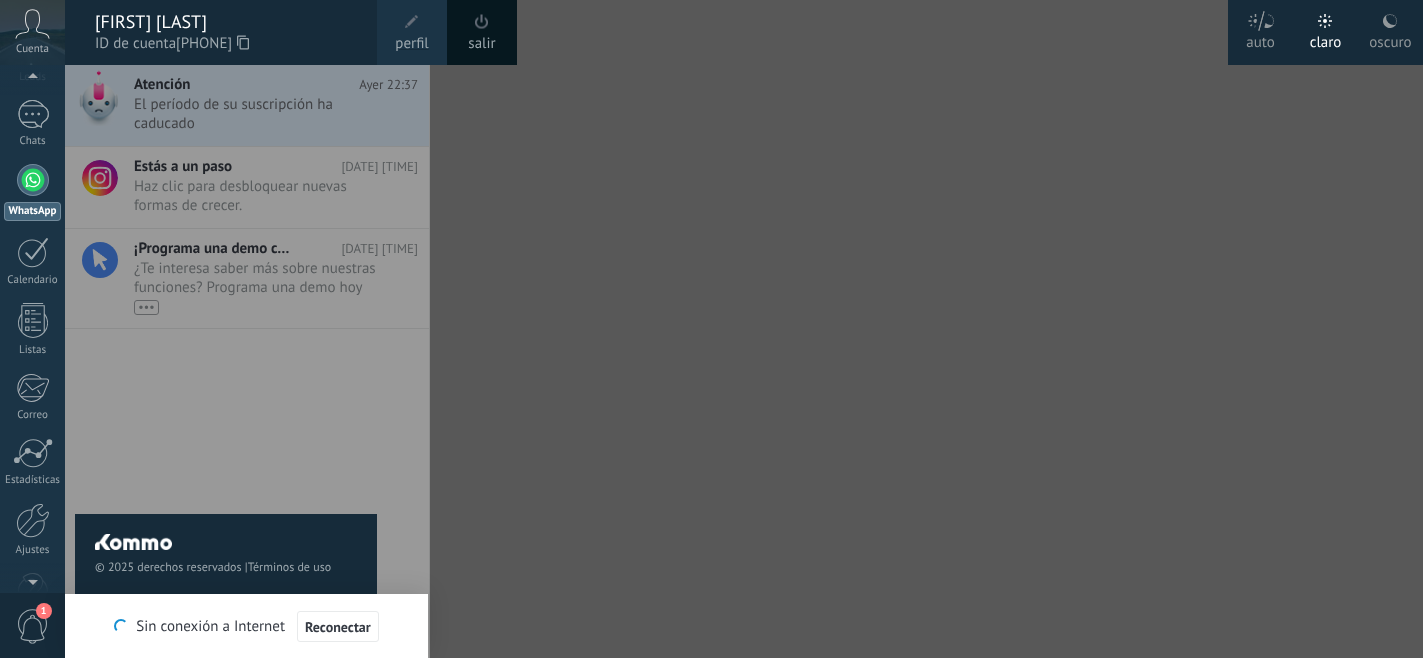 scroll, scrollTop: 126, scrollLeft: 0, axis: vertical 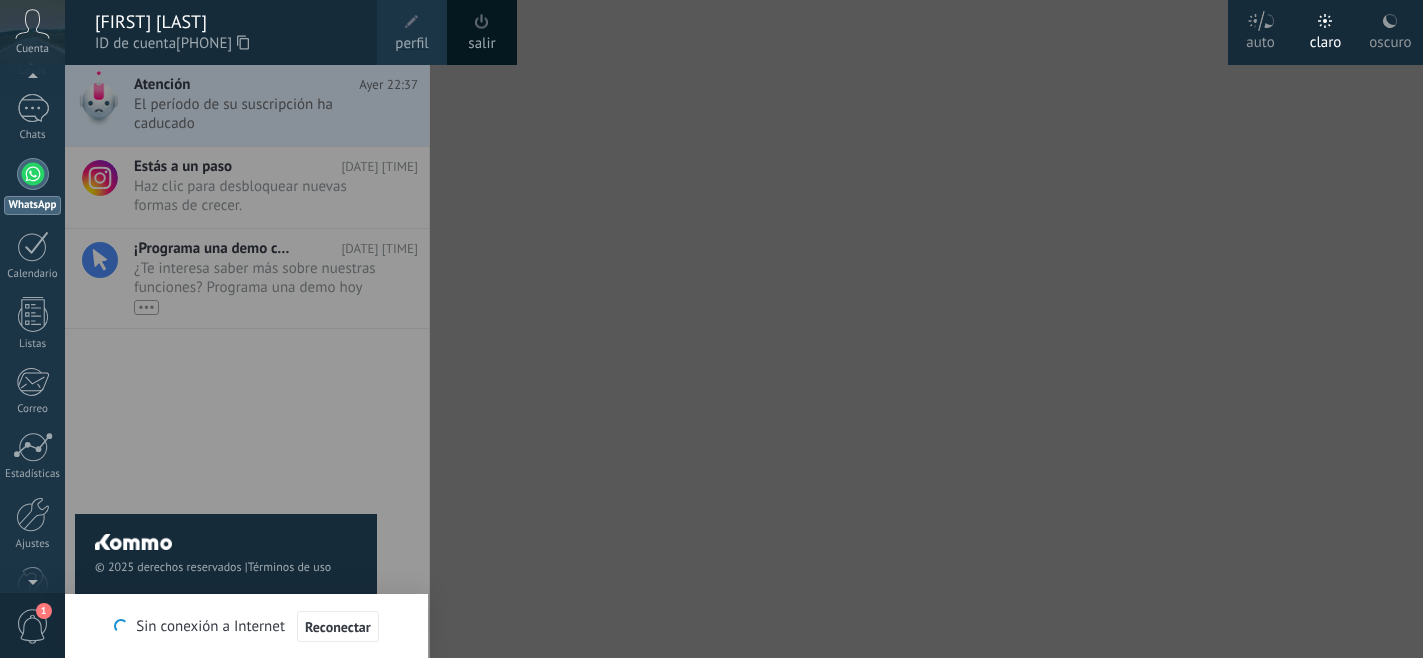 click at bounding box center (776, 329) 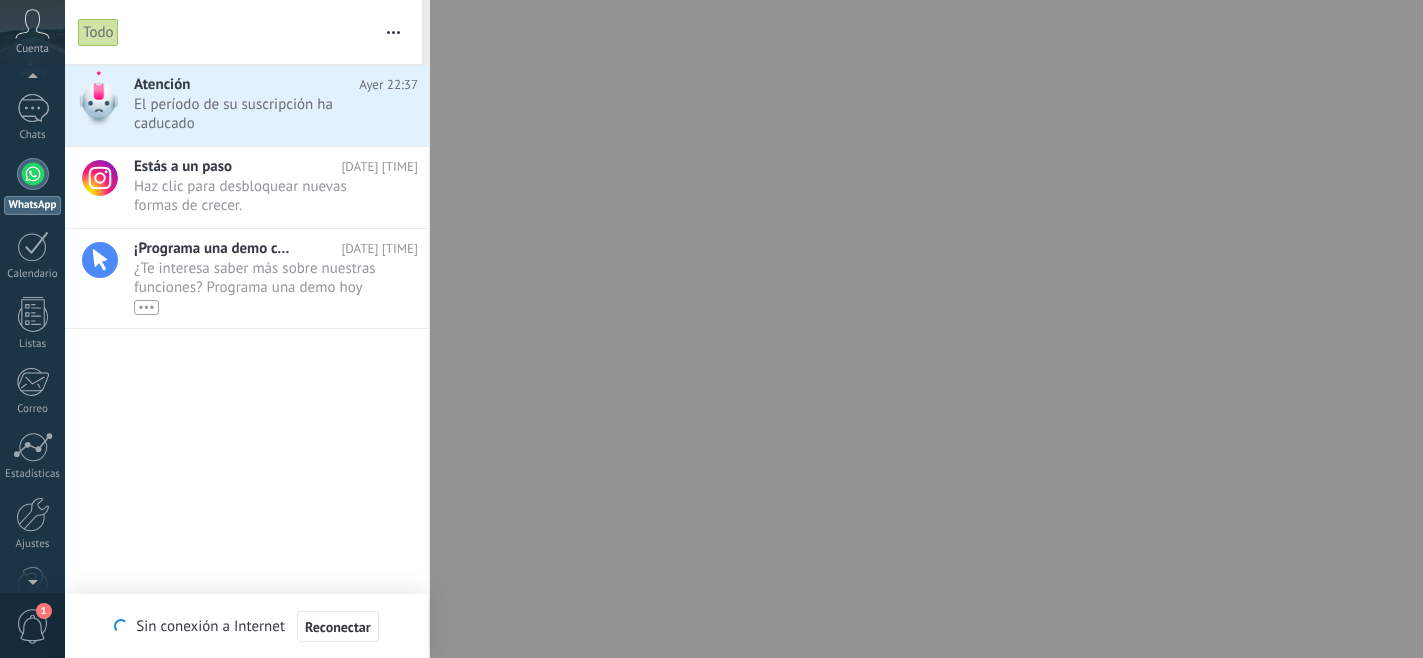 scroll, scrollTop: 0, scrollLeft: 0, axis: both 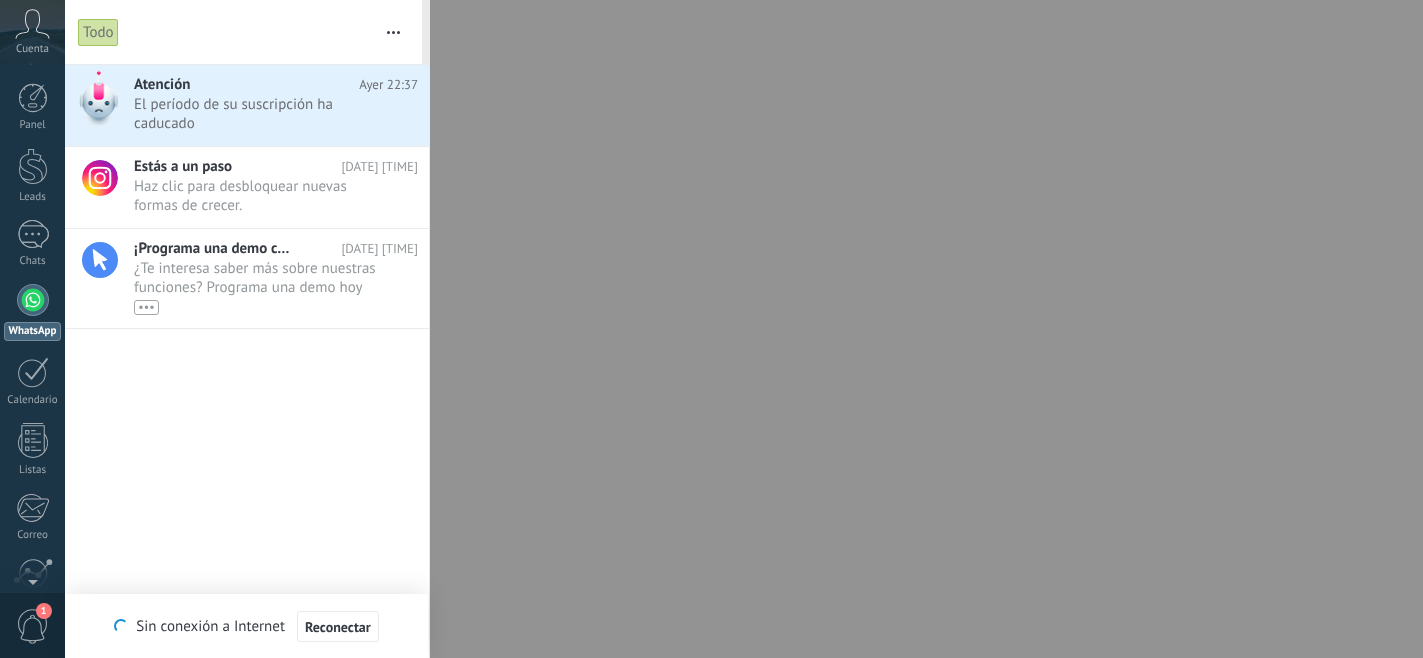 click at bounding box center (711, 329) 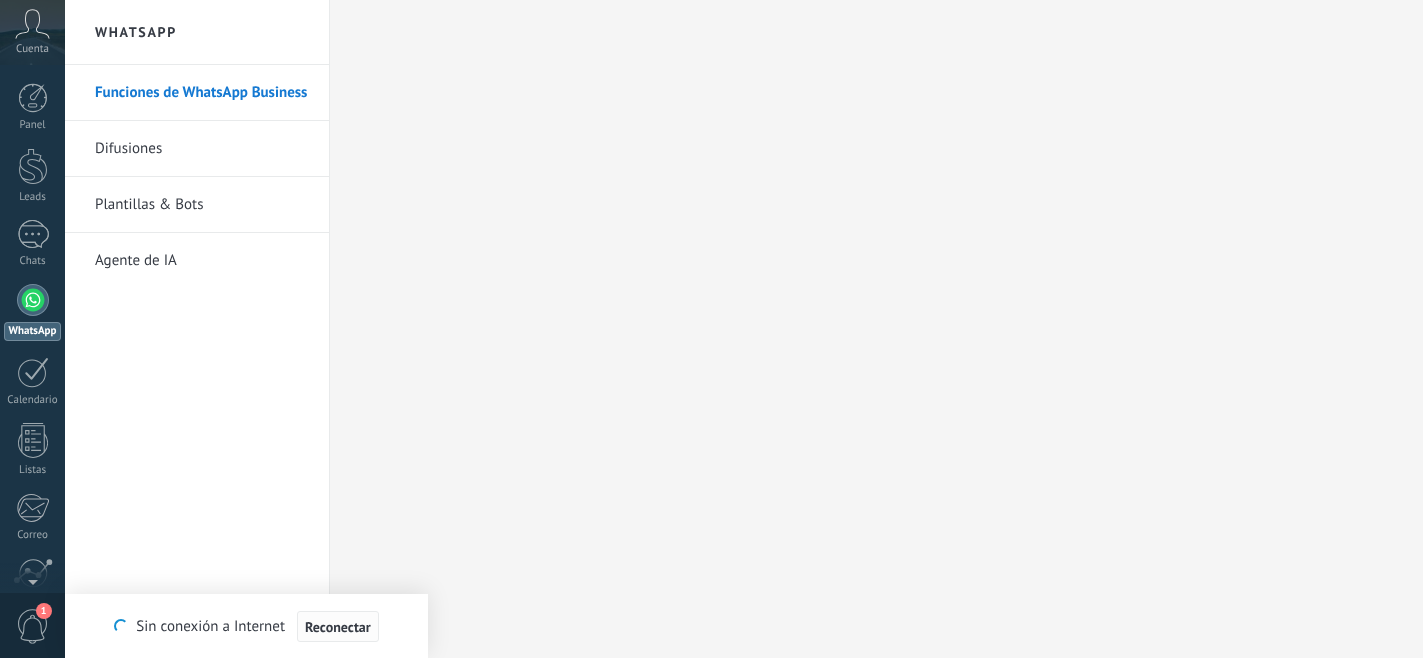 click on "Reconectar" at bounding box center (338, 627) 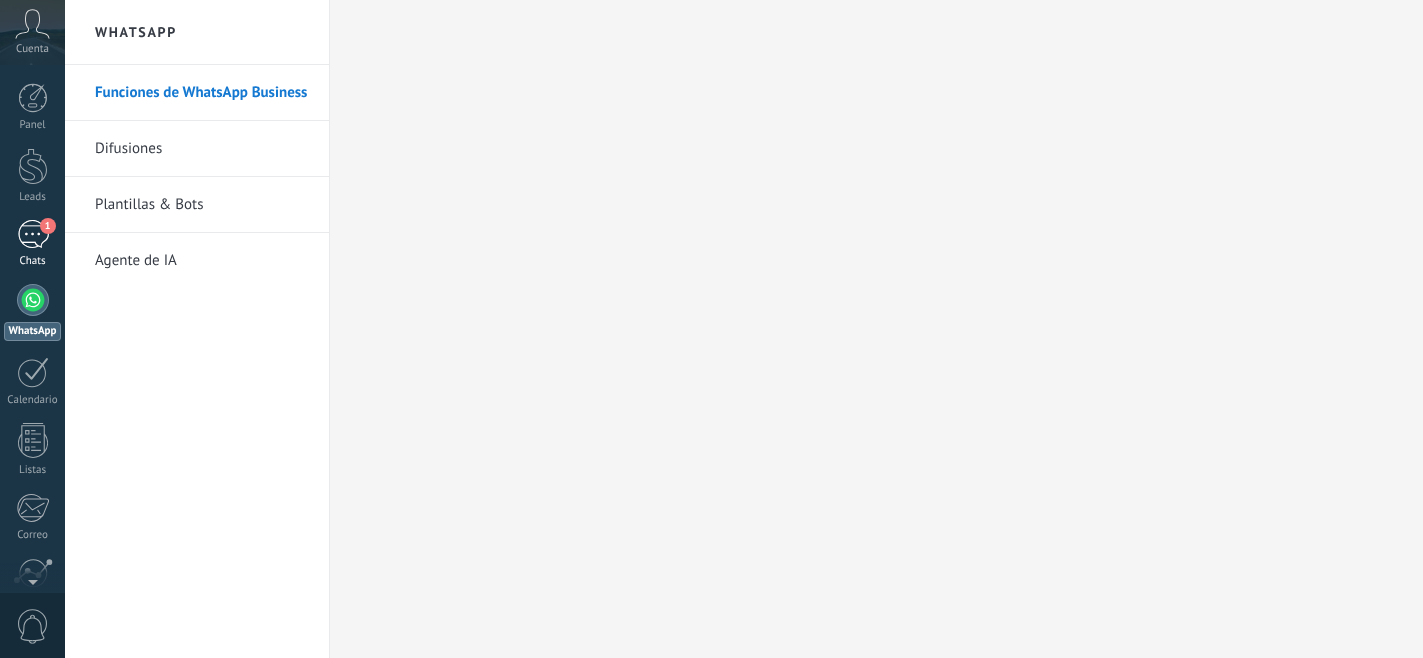 click on "1
Chats" at bounding box center (32, 244) 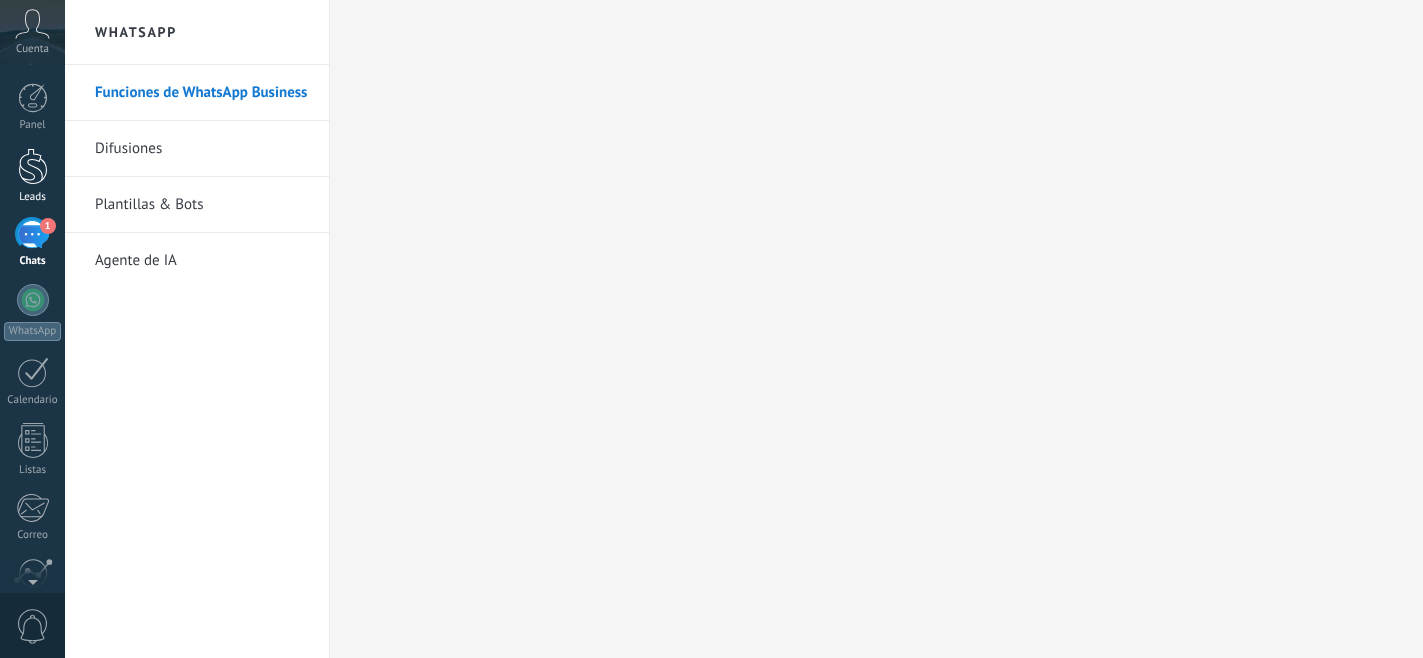 click at bounding box center [33, 166] 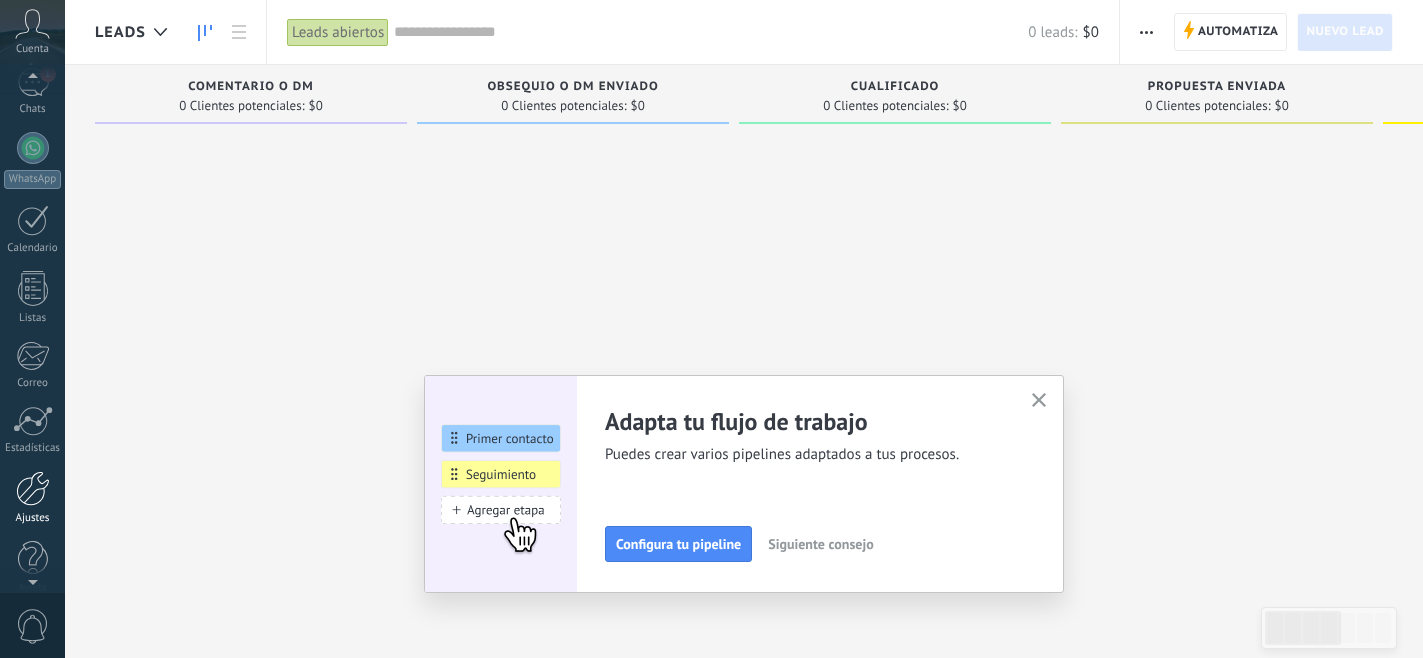 click at bounding box center [33, 488] 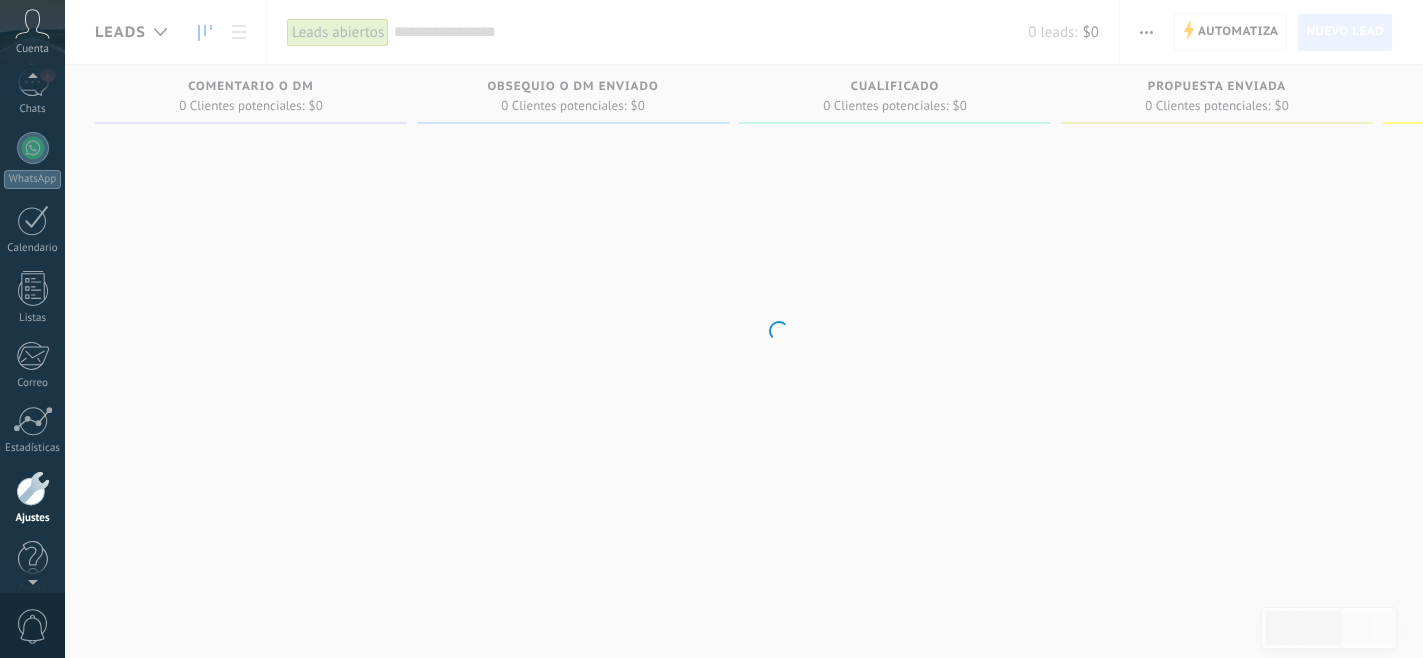 scroll, scrollTop: 174, scrollLeft: 0, axis: vertical 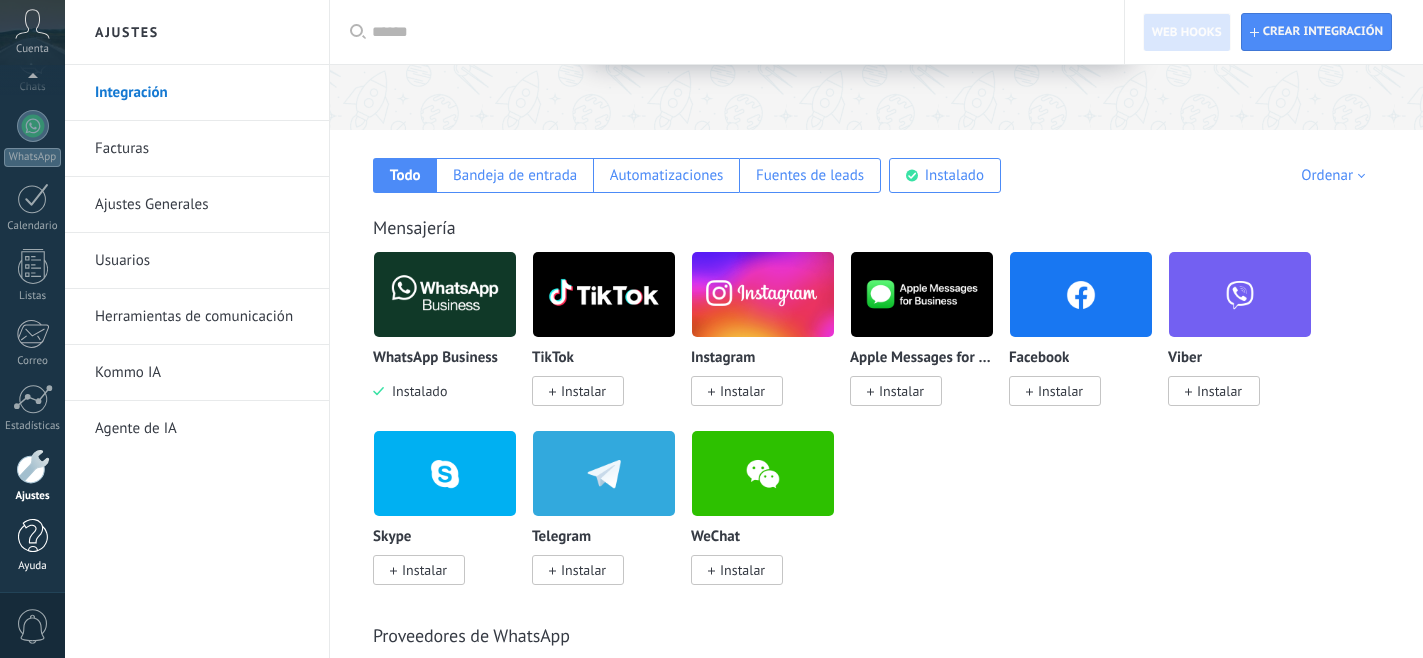 click at bounding box center (33, 536) 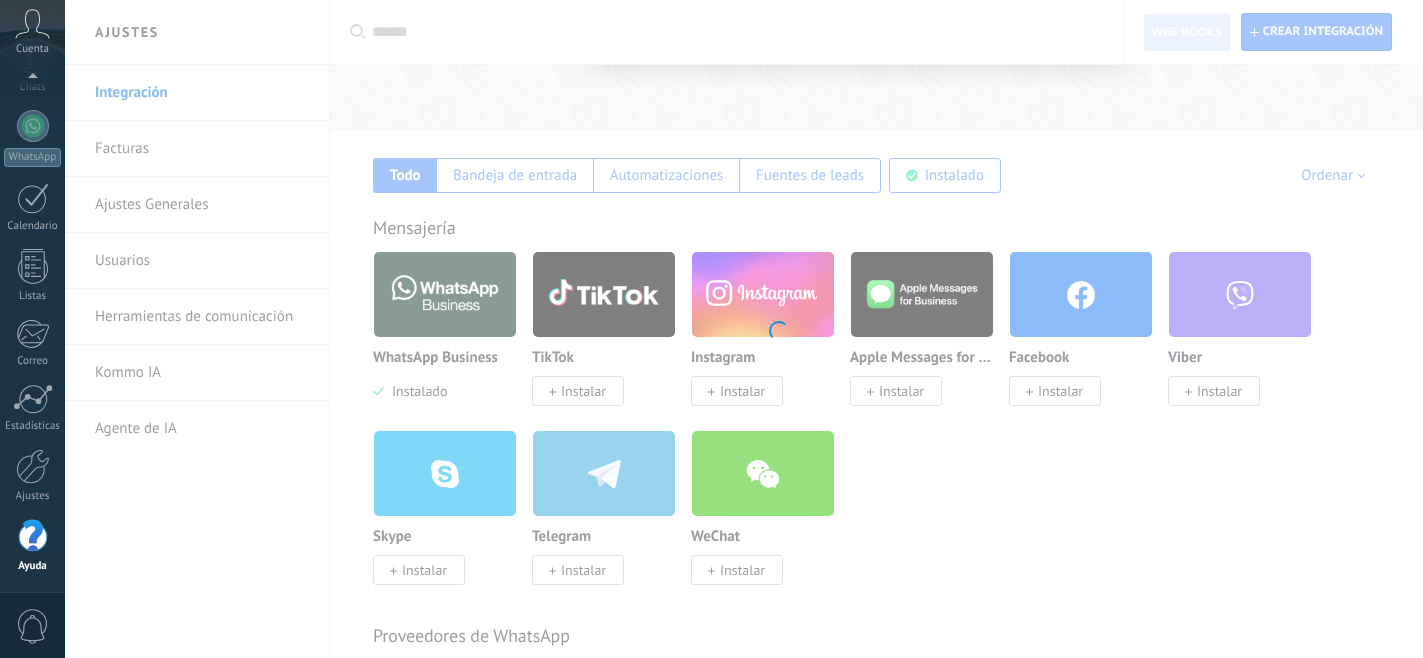 scroll, scrollTop: 0, scrollLeft: 0, axis: both 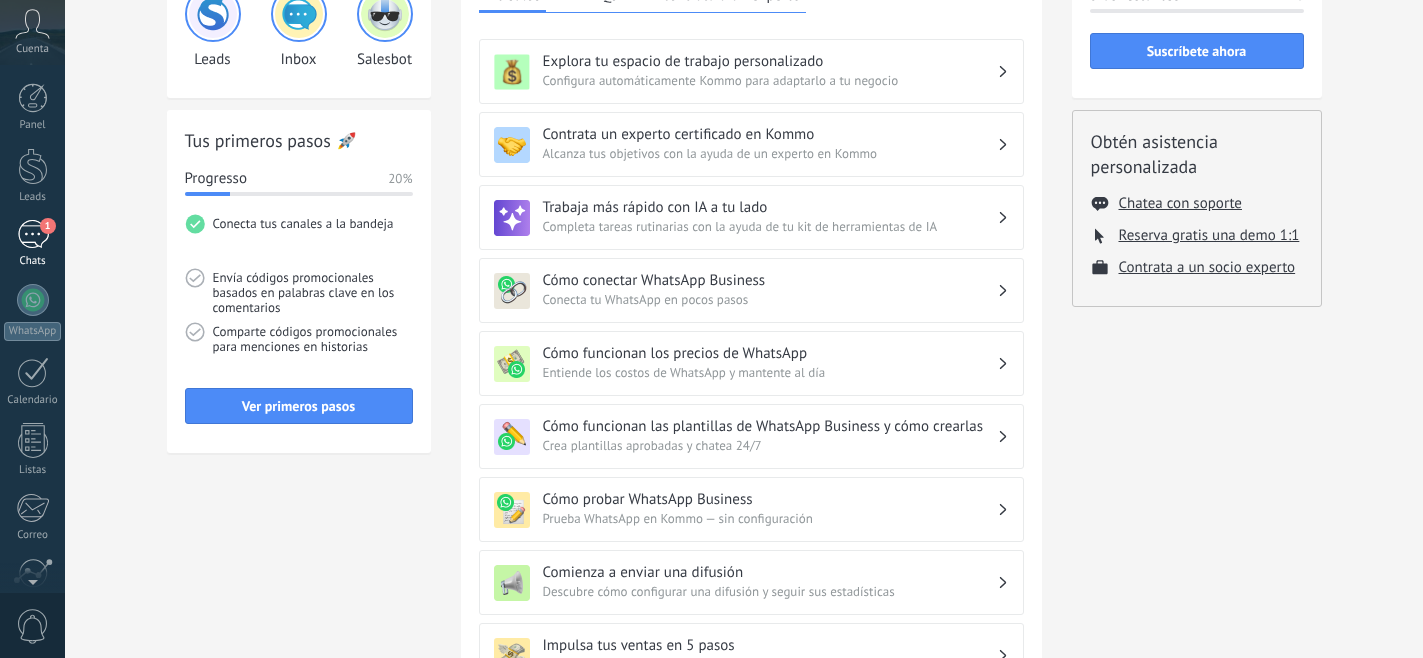 click on "1" at bounding box center [33, 234] 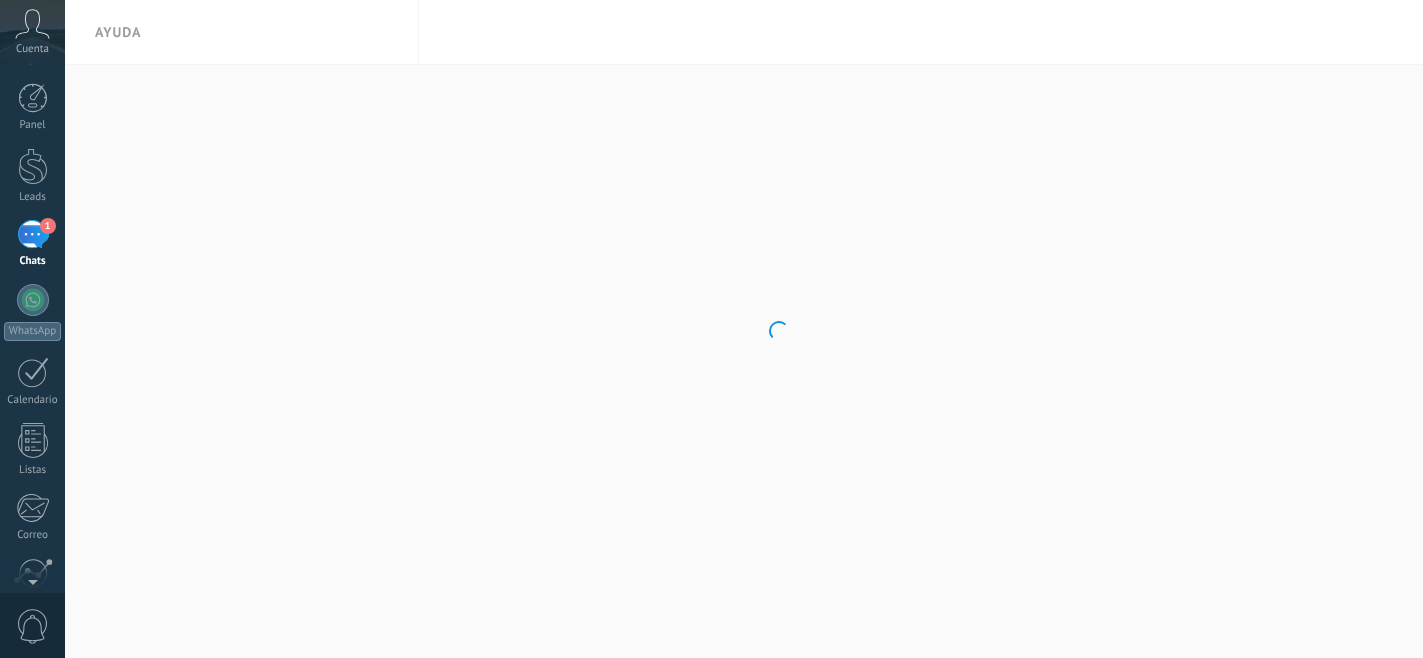 scroll, scrollTop: 0, scrollLeft: 0, axis: both 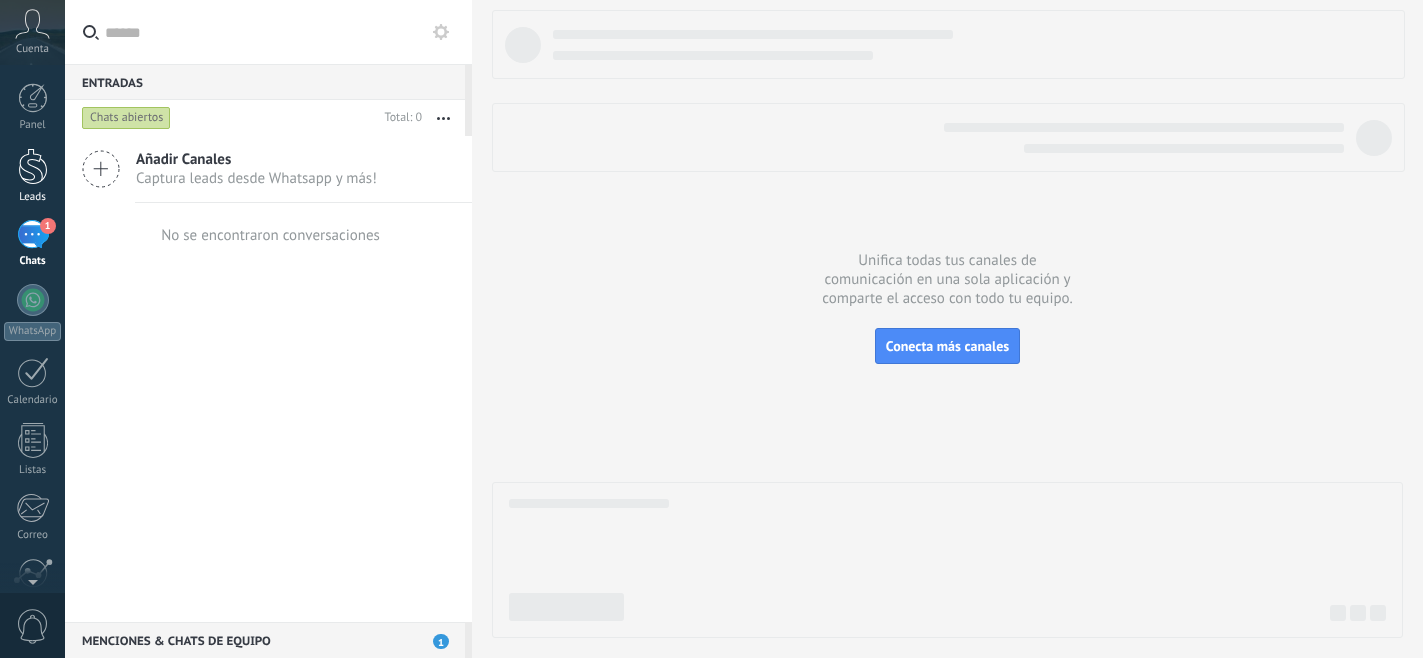 click at bounding box center [33, 166] 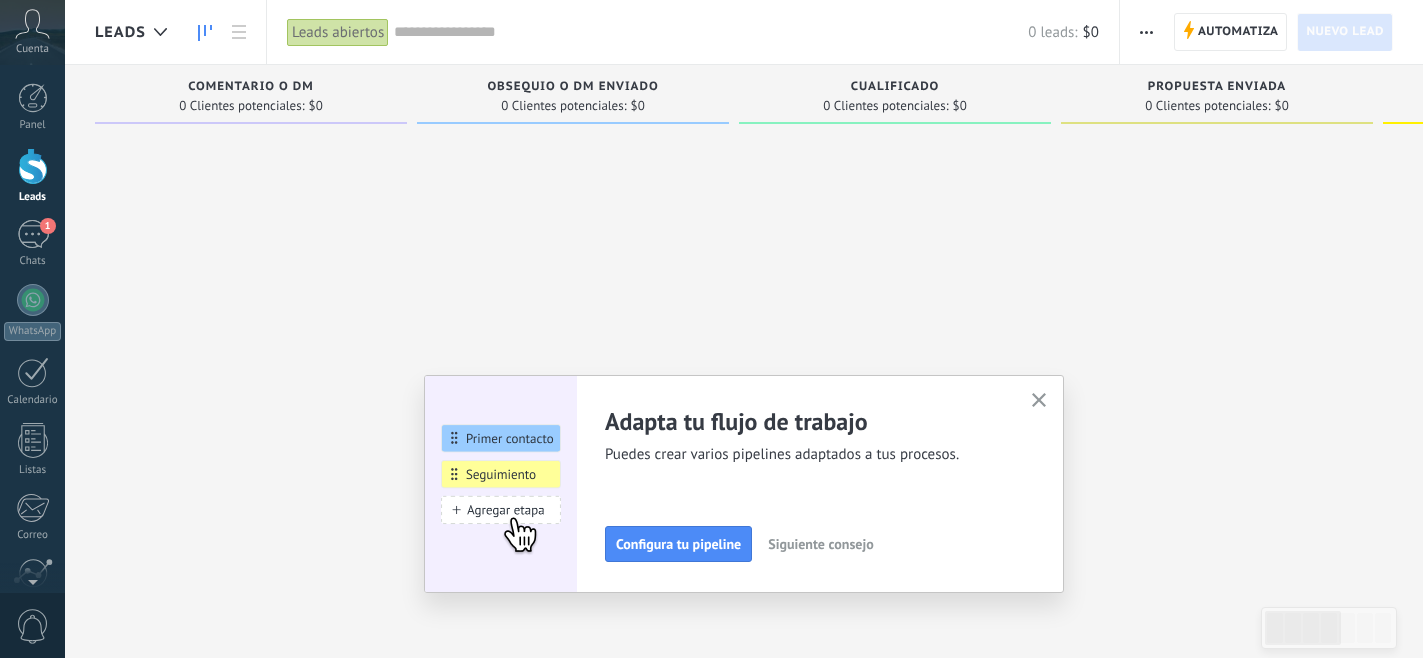 click 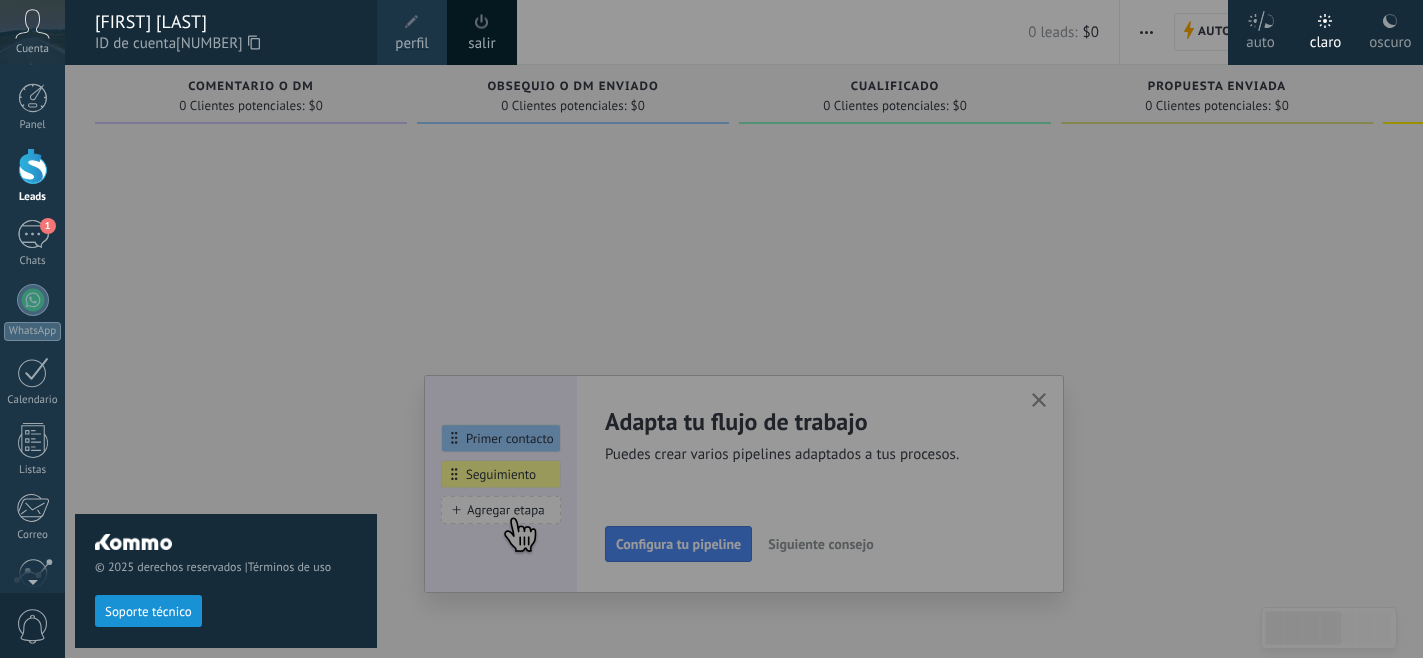 click on "[FIRST] [LAST]" at bounding box center [226, 22] 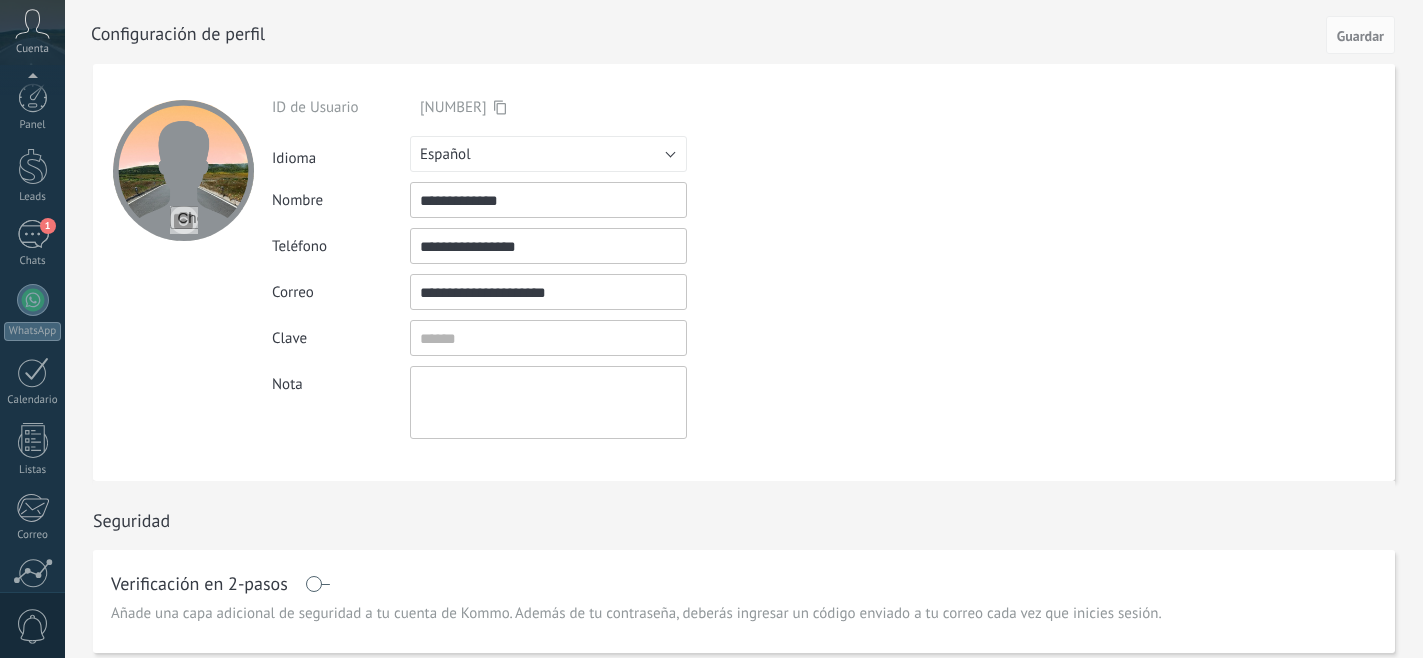 scroll, scrollTop: 174, scrollLeft: 0, axis: vertical 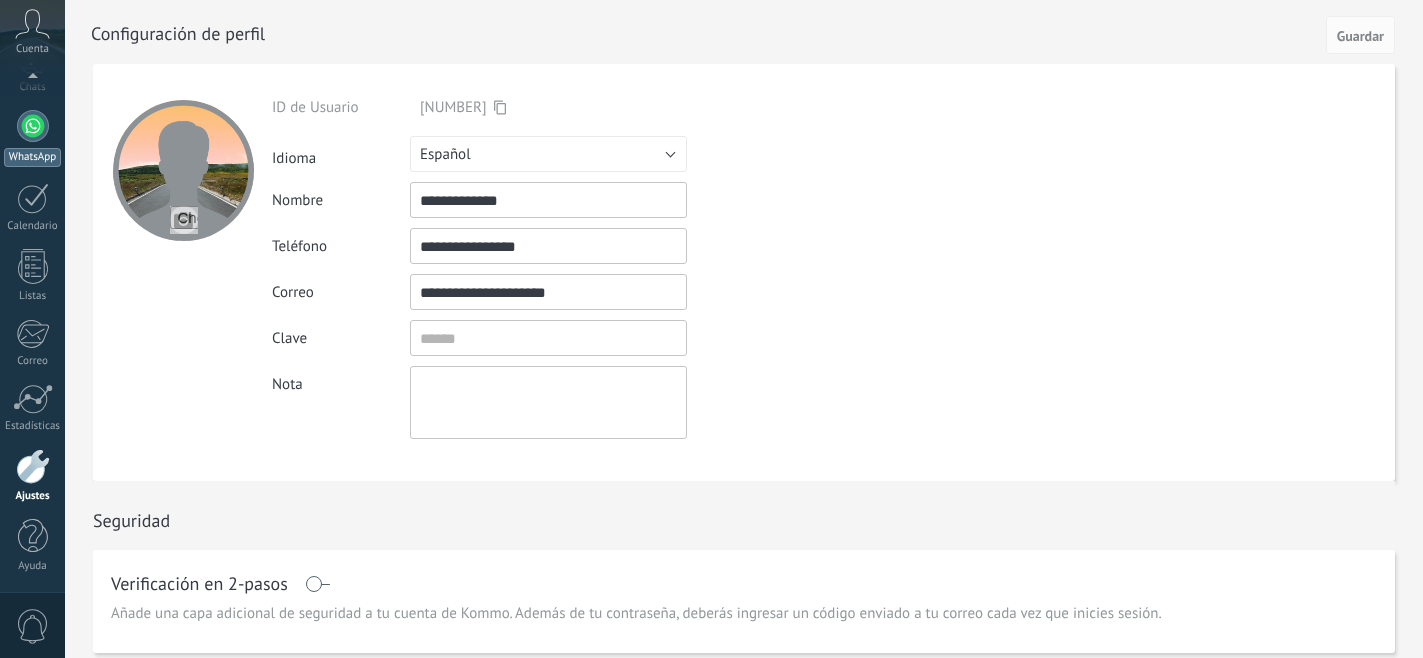 click on "WhatsApp" at bounding box center (32, 157) 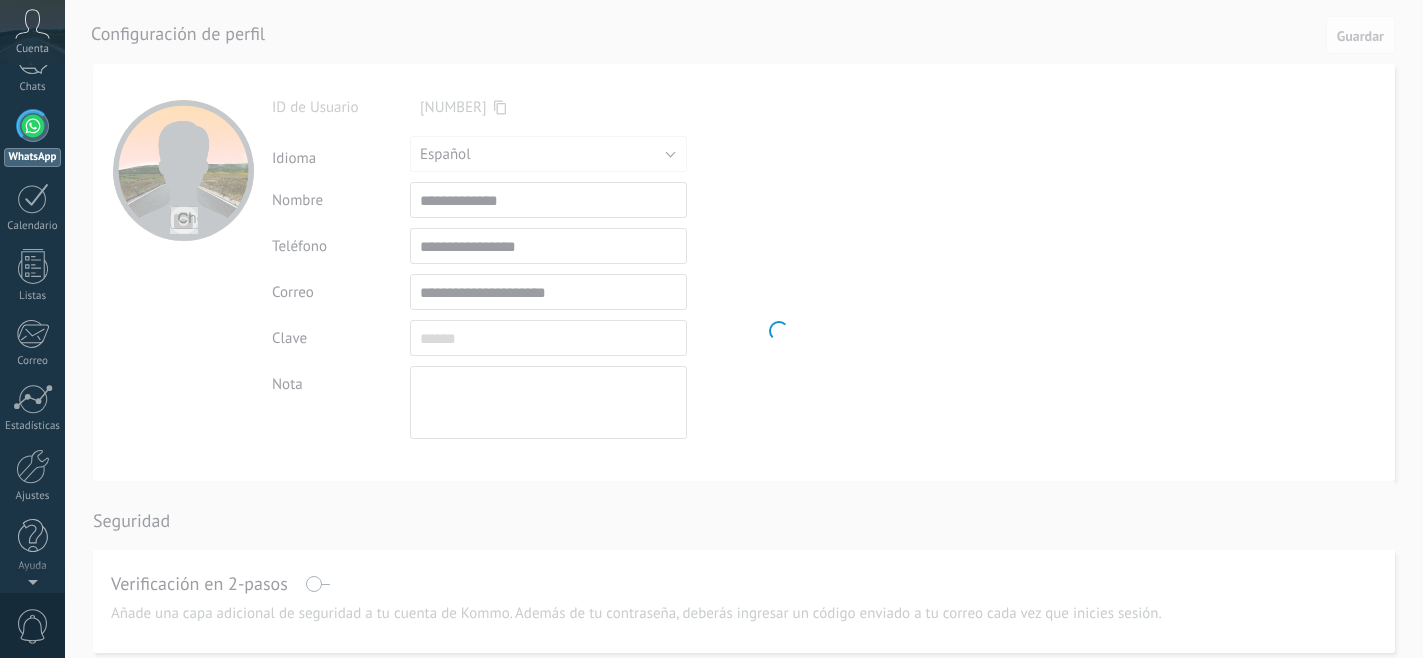 scroll, scrollTop: 0, scrollLeft: 0, axis: both 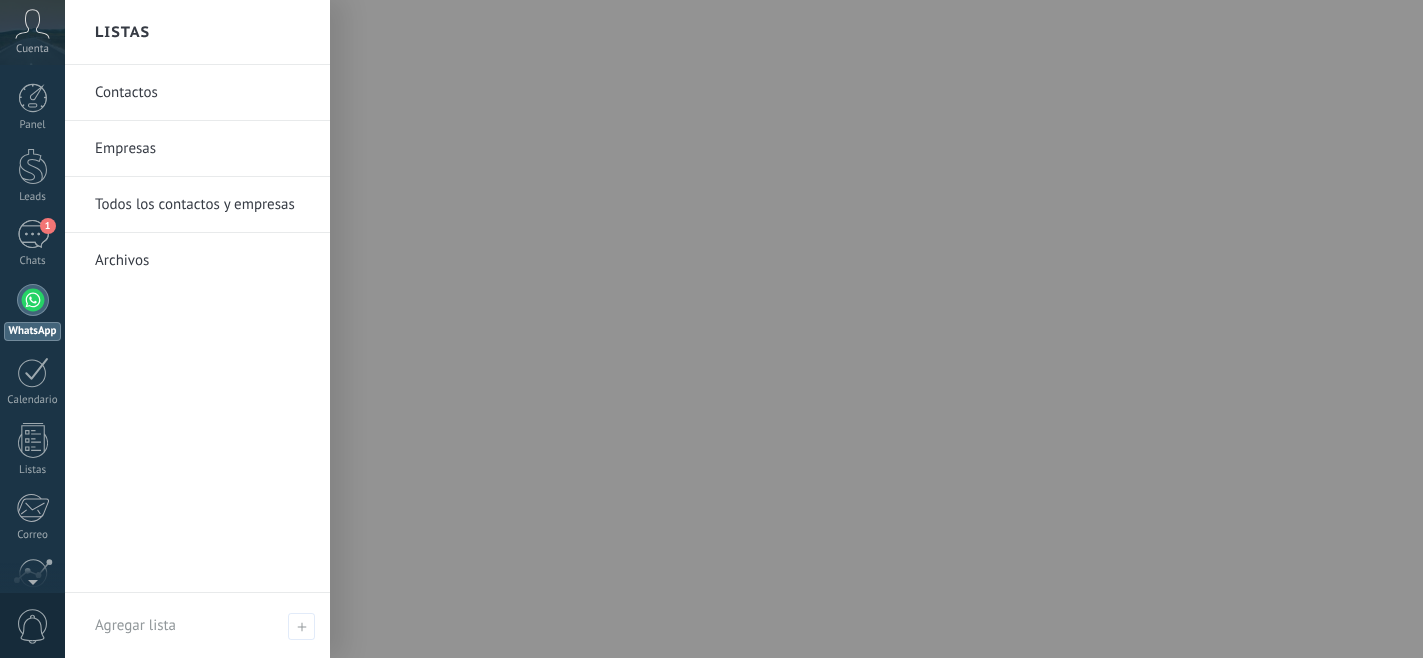 click at bounding box center [776, 329] 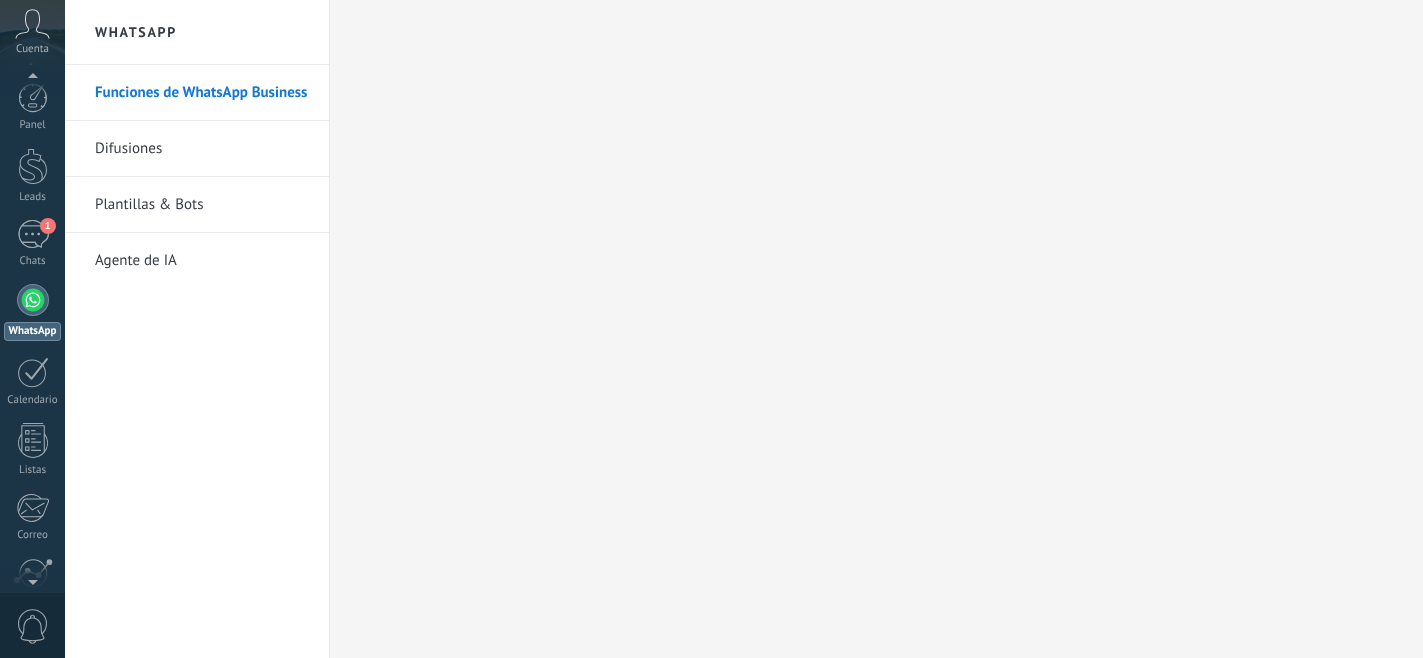 scroll, scrollTop: 174, scrollLeft: 0, axis: vertical 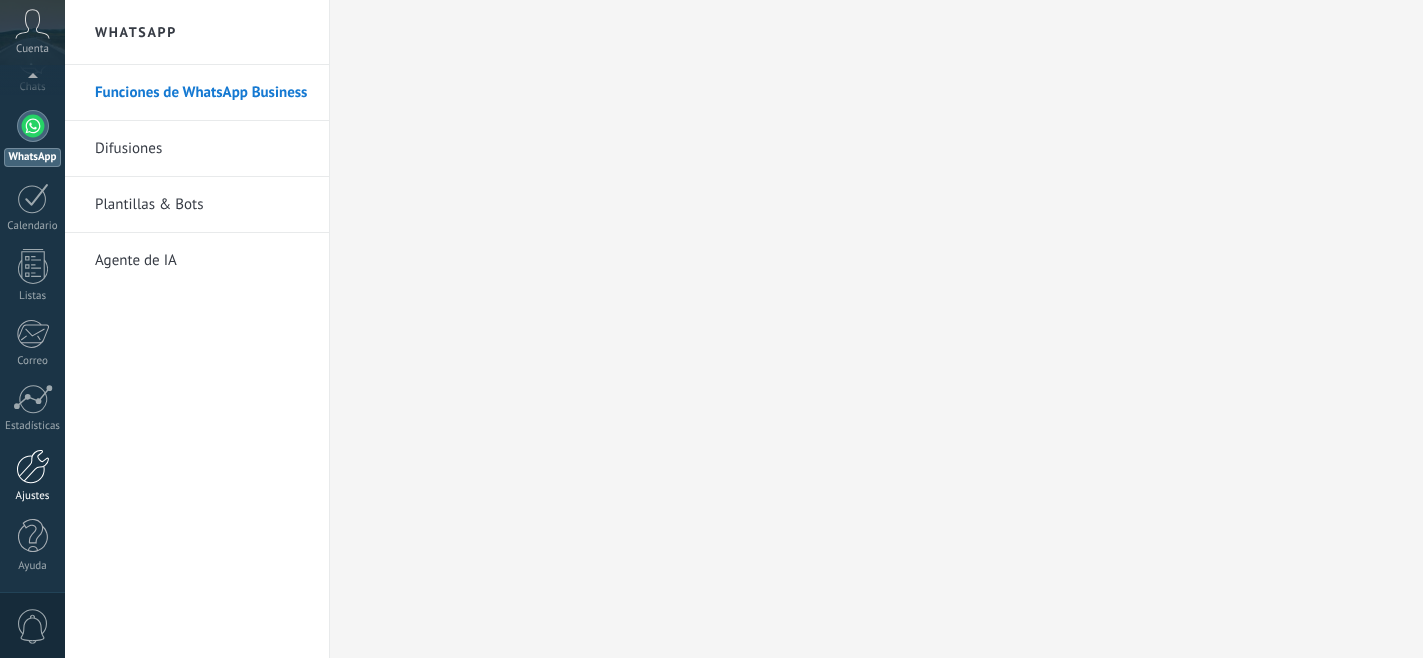 click at bounding box center (33, 466) 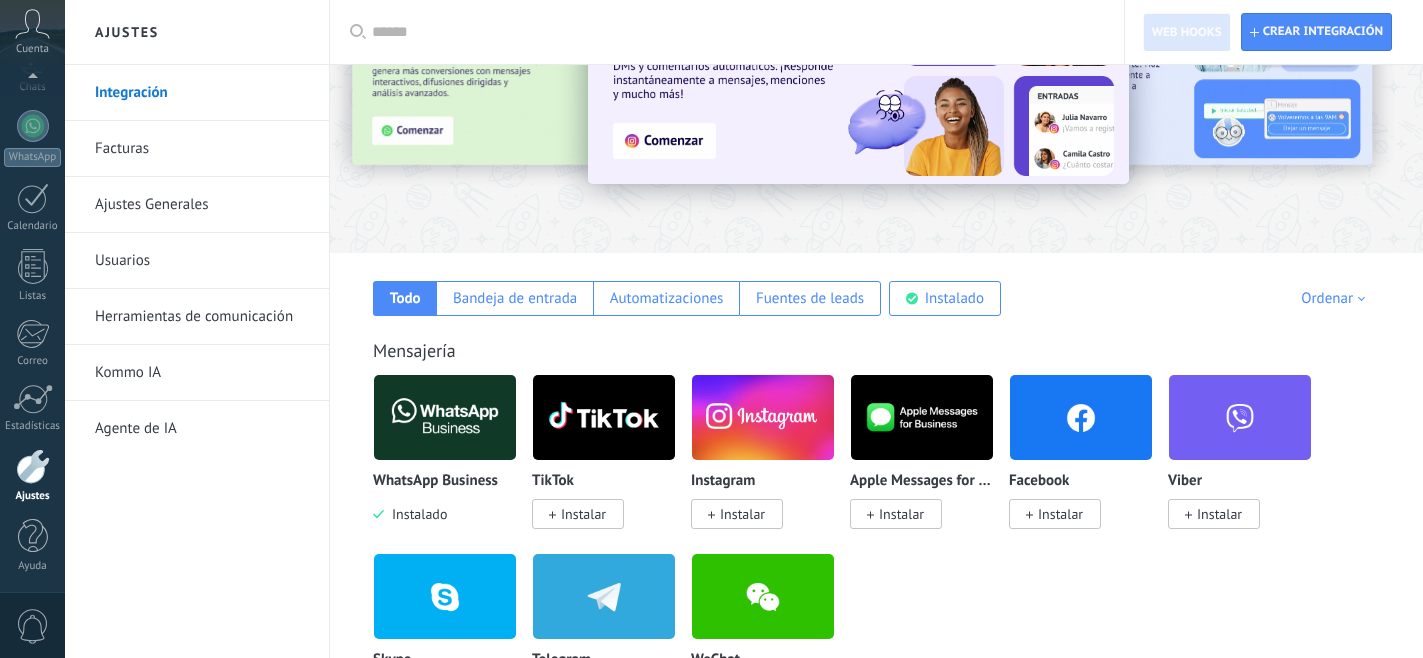 scroll, scrollTop: 0, scrollLeft: 0, axis: both 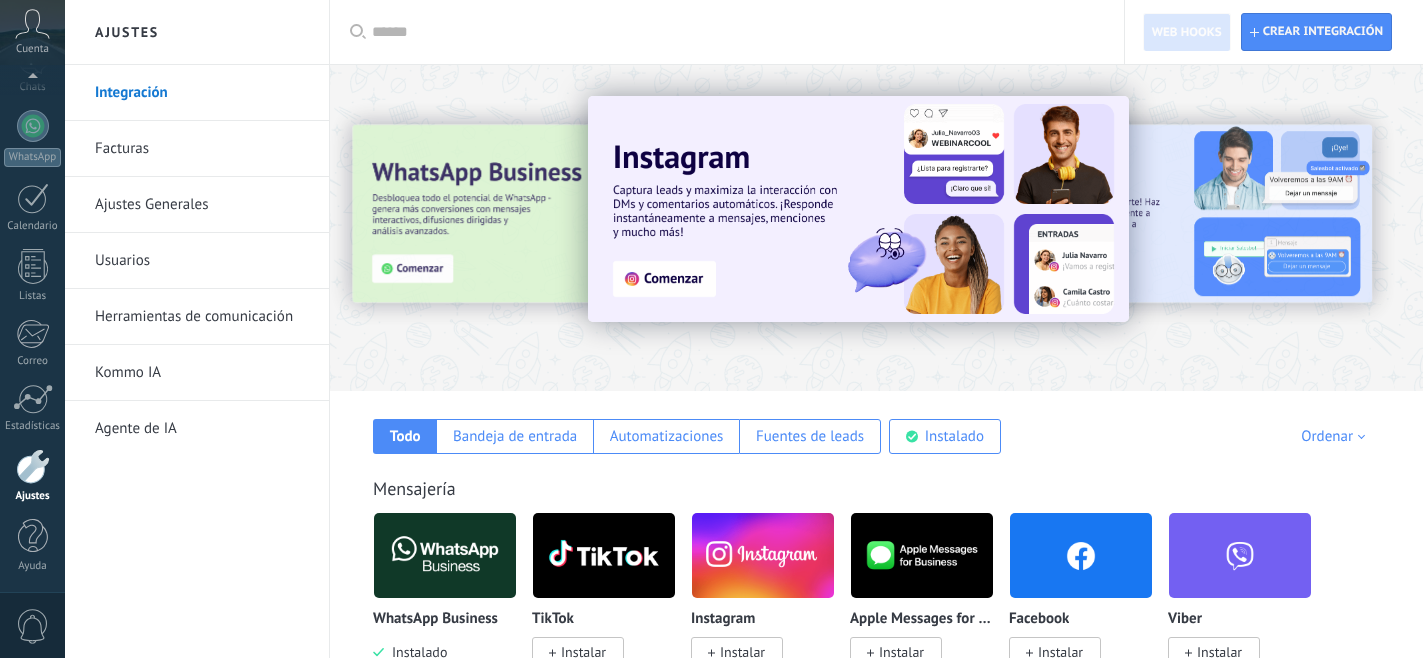 click on "Facturas" at bounding box center [202, 149] 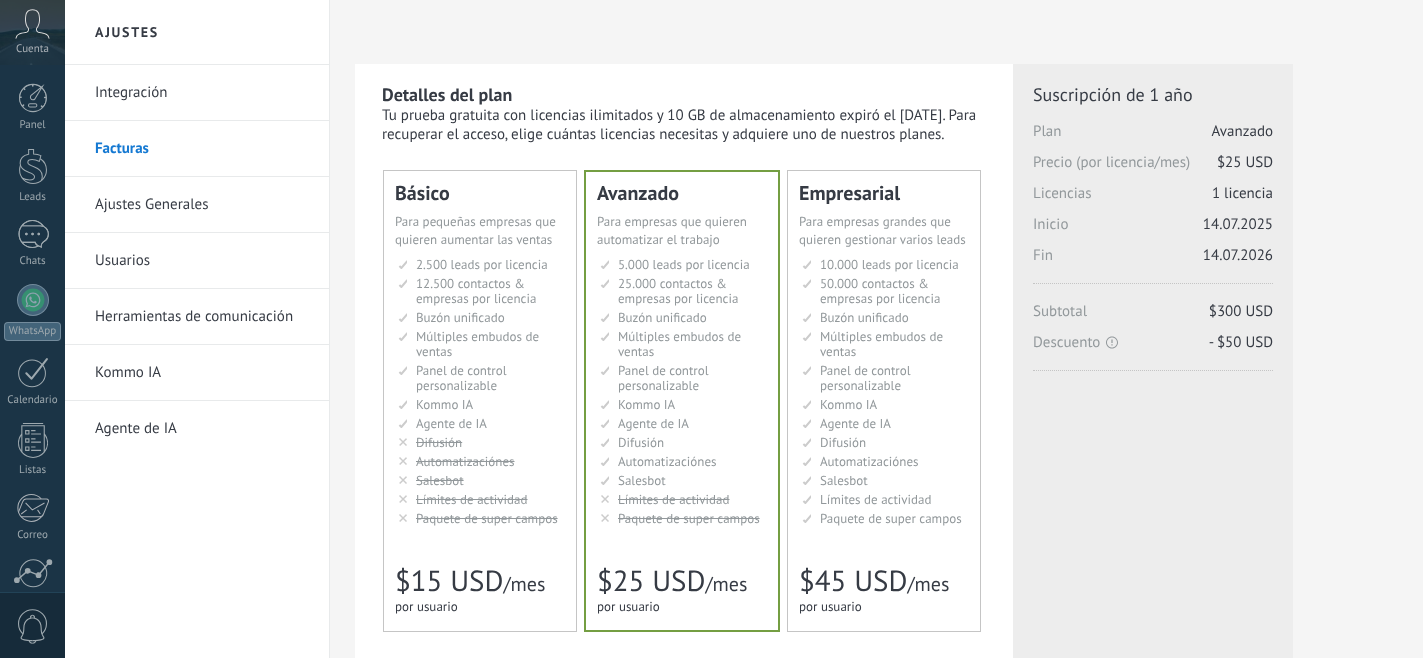 scroll, scrollTop: 32, scrollLeft: 0, axis: vertical 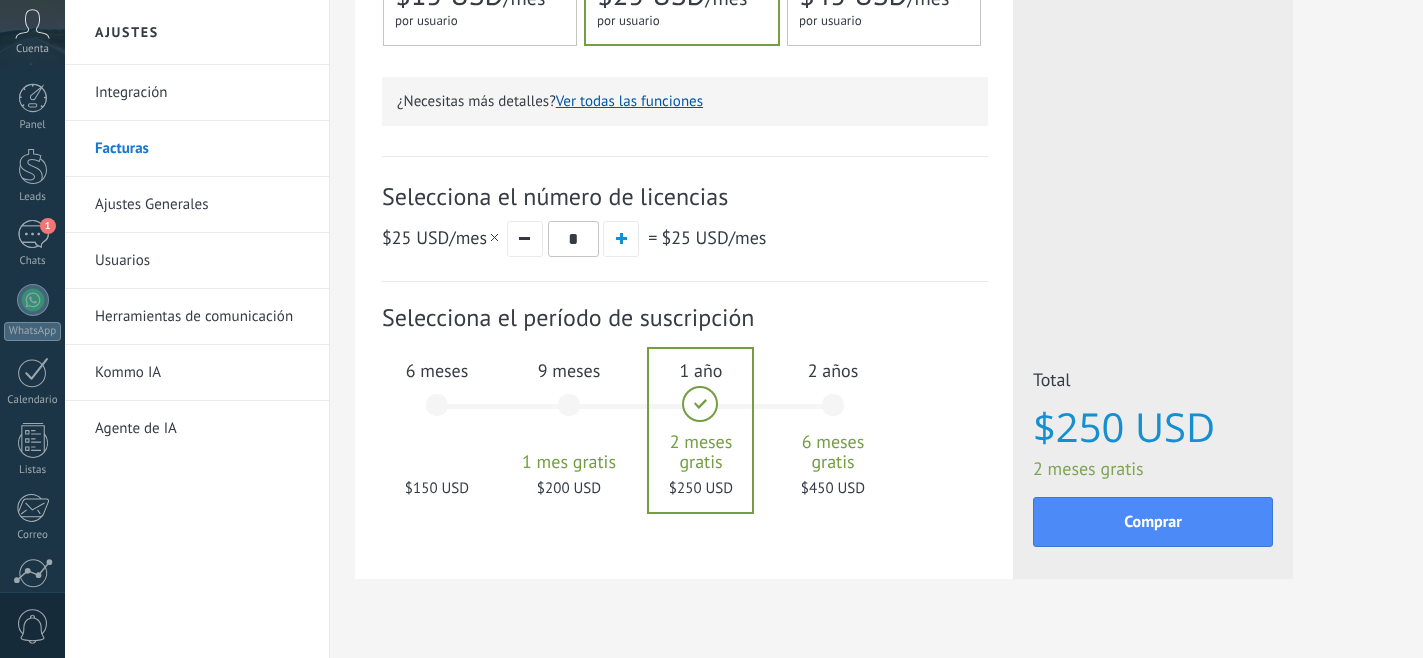 click on "6 meses
$150 USD" at bounding box center (437, 414) 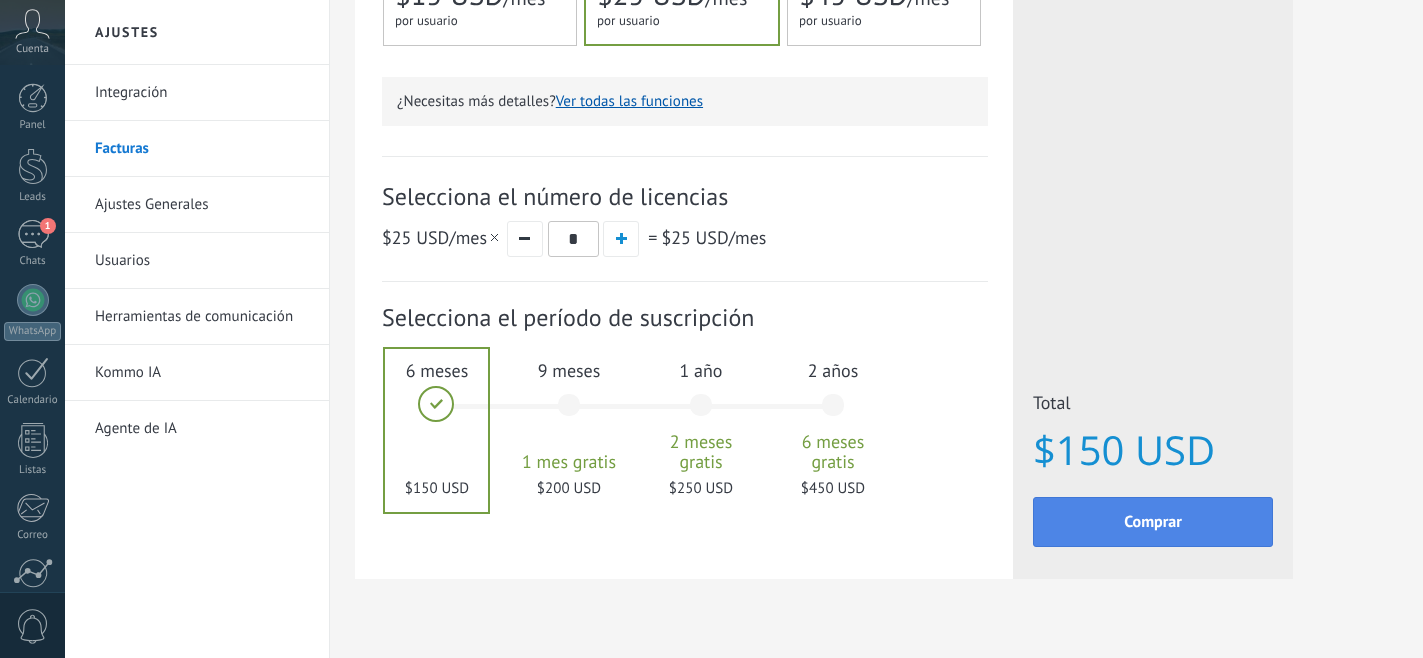 click on "Comprar" at bounding box center (1153, 522) 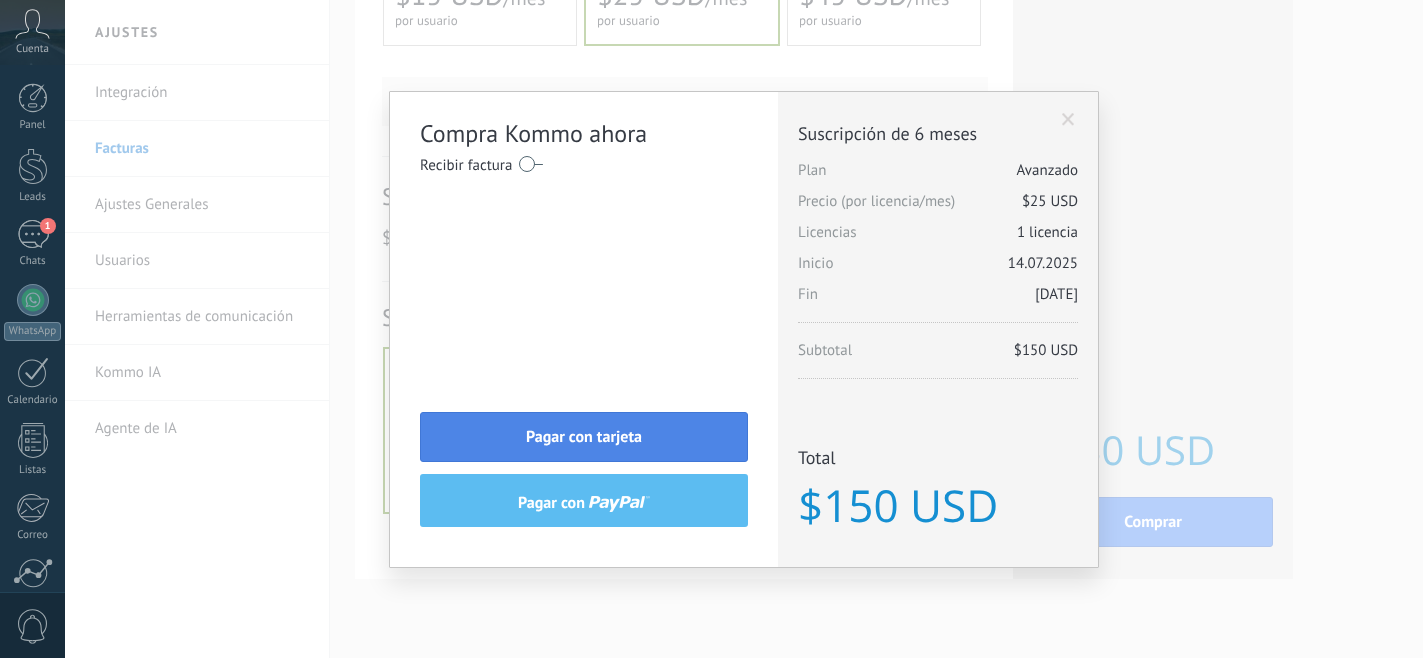 click on "Pagar con tarjeta" at bounding box center (584, 437) 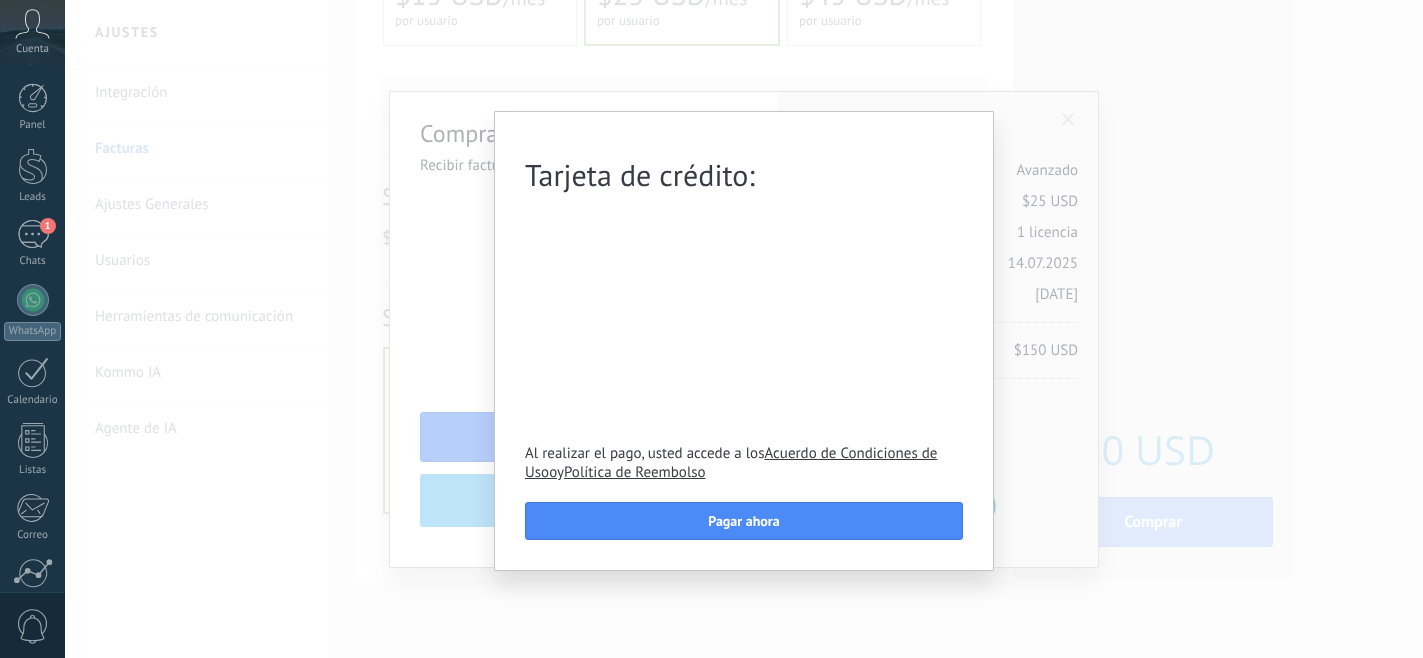 click on "Tarjeta de crédito: Al realizar el pago, usted accede a los  Acuerdo de Condiciones de Usoo  y  Política de Reembolso Pagar ahora" at bounding box center (744, 329) 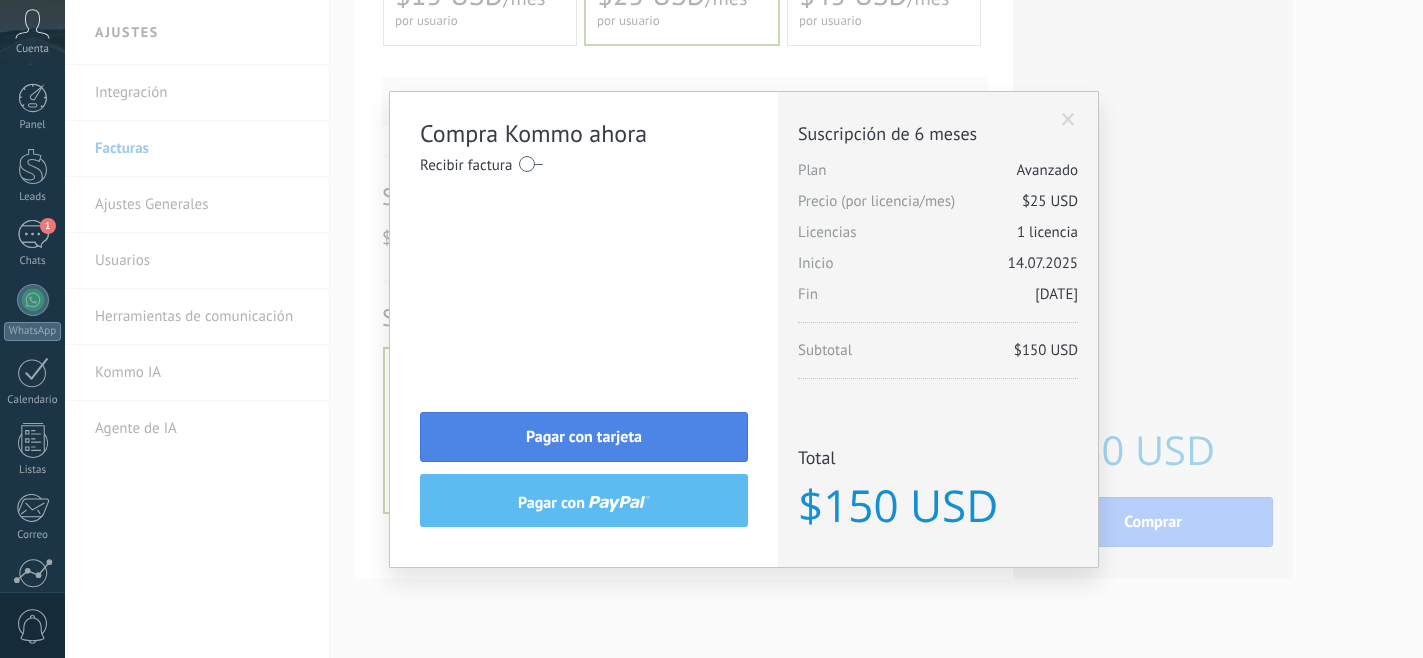 click on "Pagar con tarjeta" at bounding box center [584, 437] 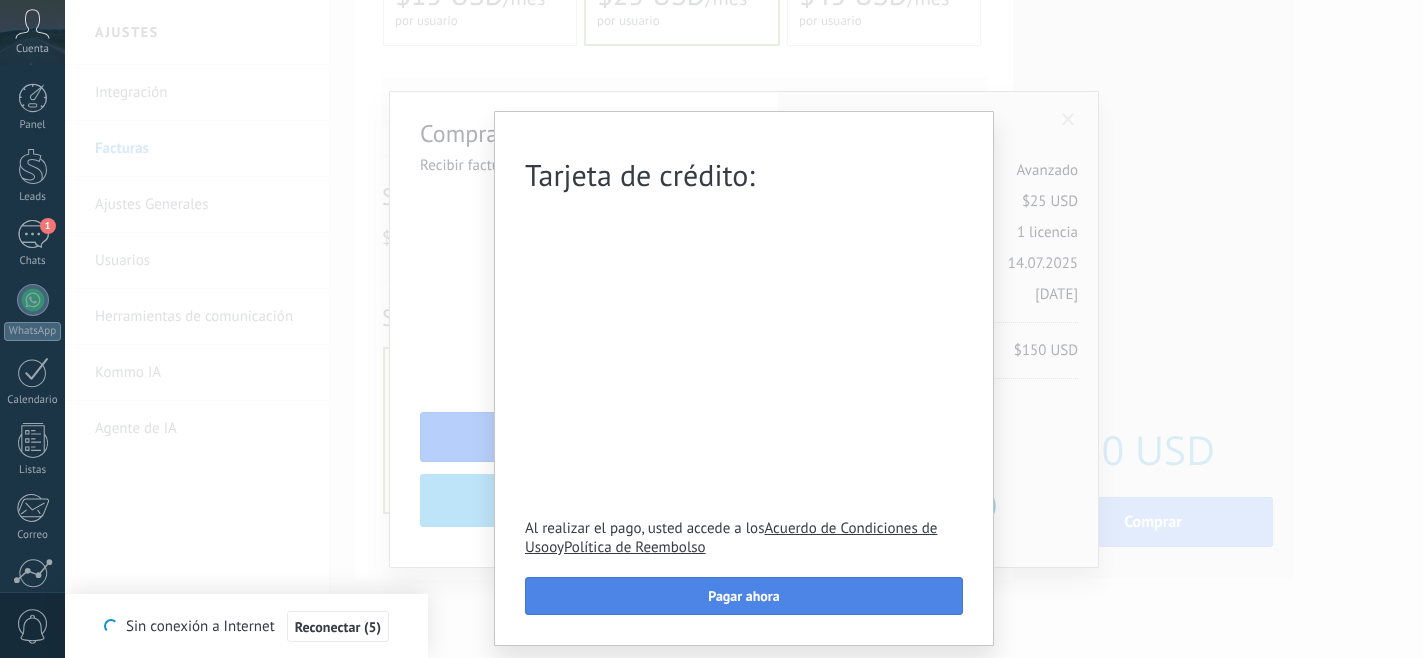 click on "Pagar ahora" at bounding box center [744, 596] 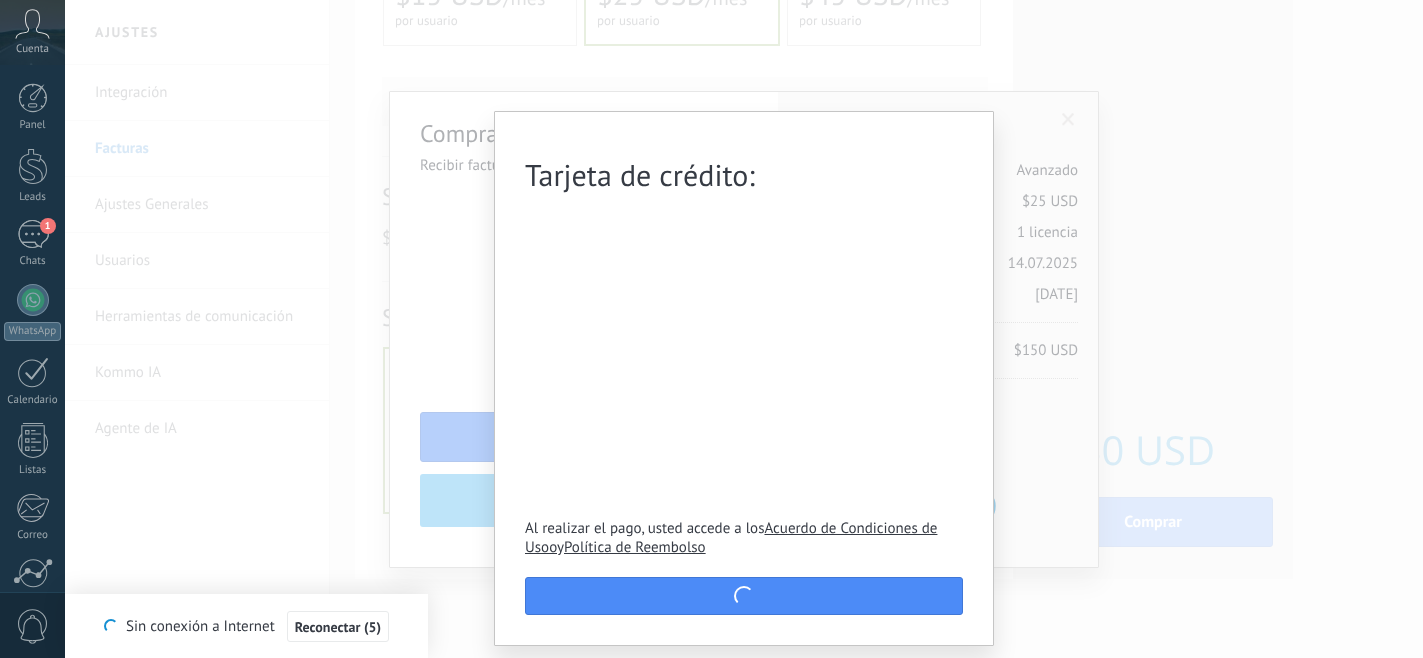 scroll, scrollTop: 0, scrollLeft: 0, axis: both 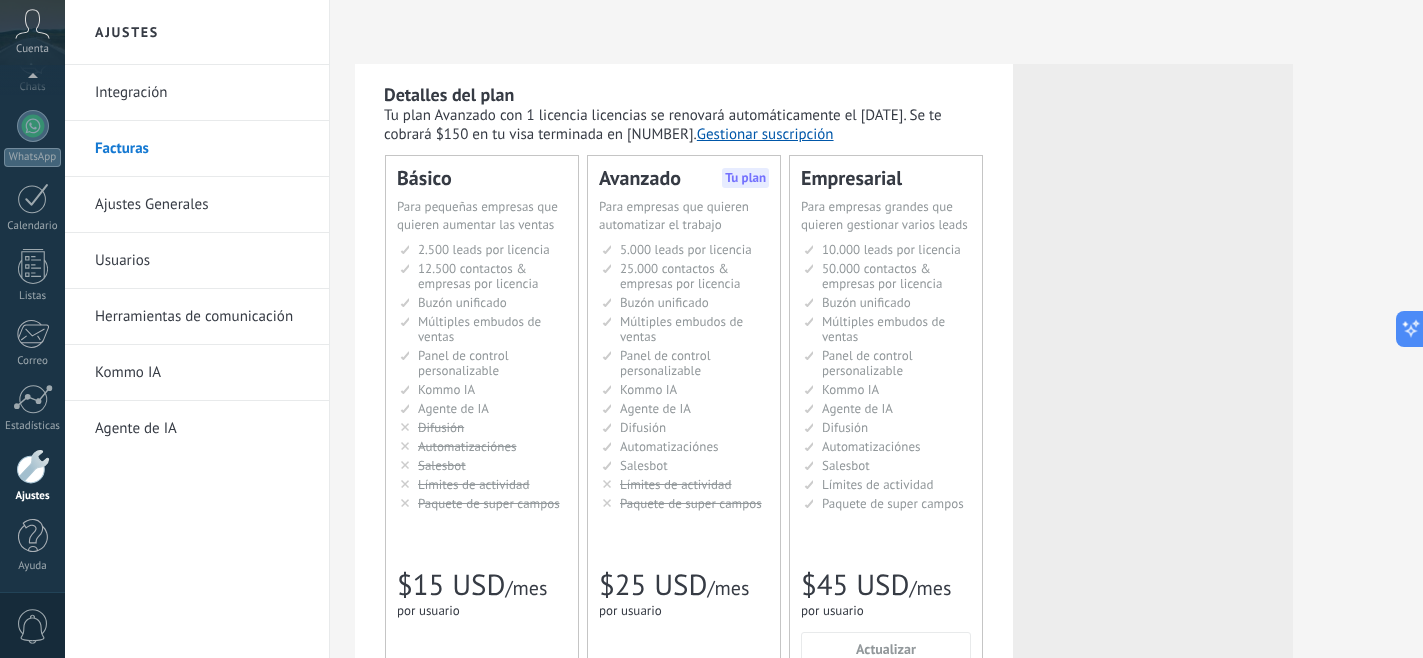 click on "Cuenta" at bounding box center (32, 32) 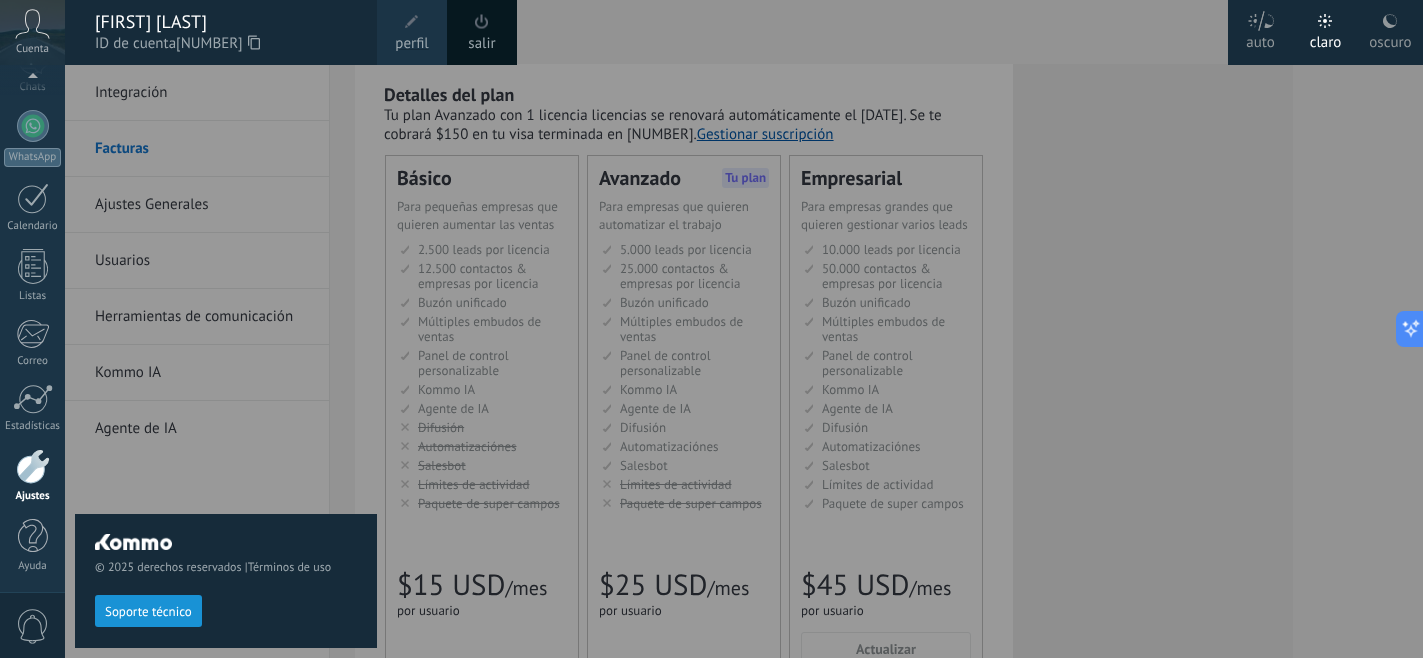 click on "[FIRST] [LAST]" at bounding box center [226, 22] 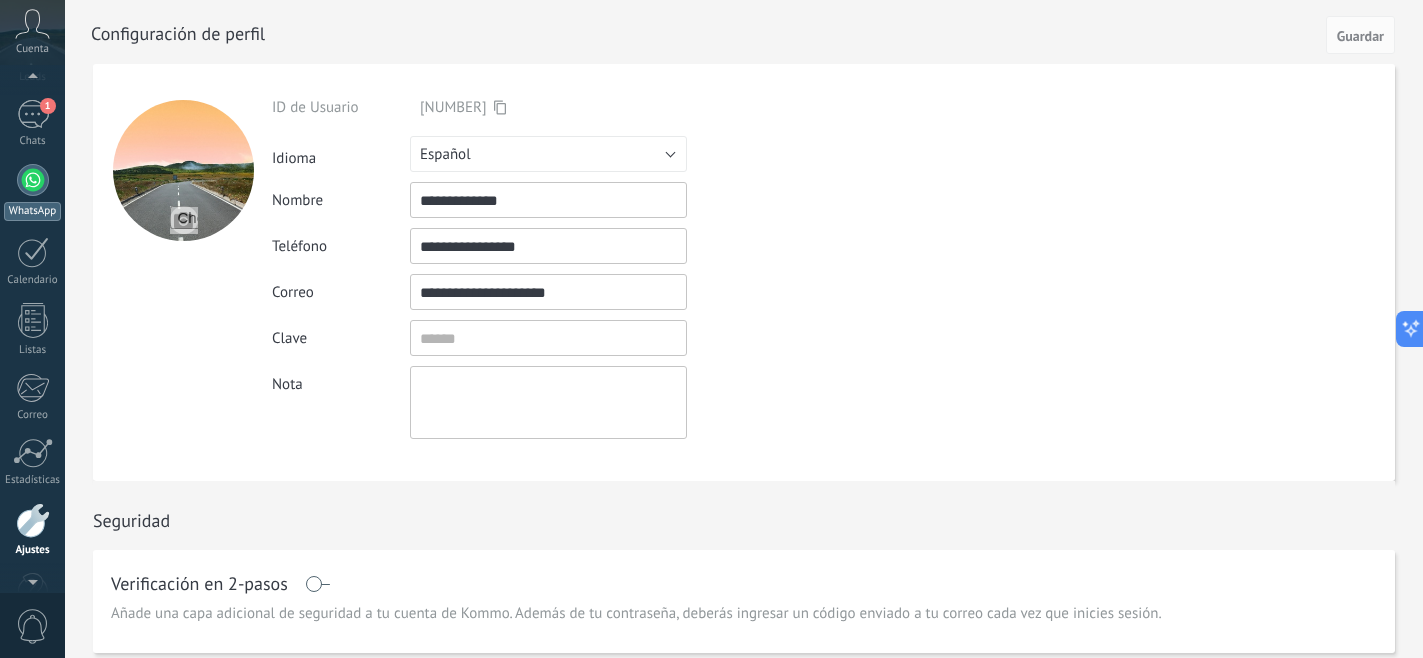 scroll, scrollTop: 0, scrollLeft: 0, axis: both 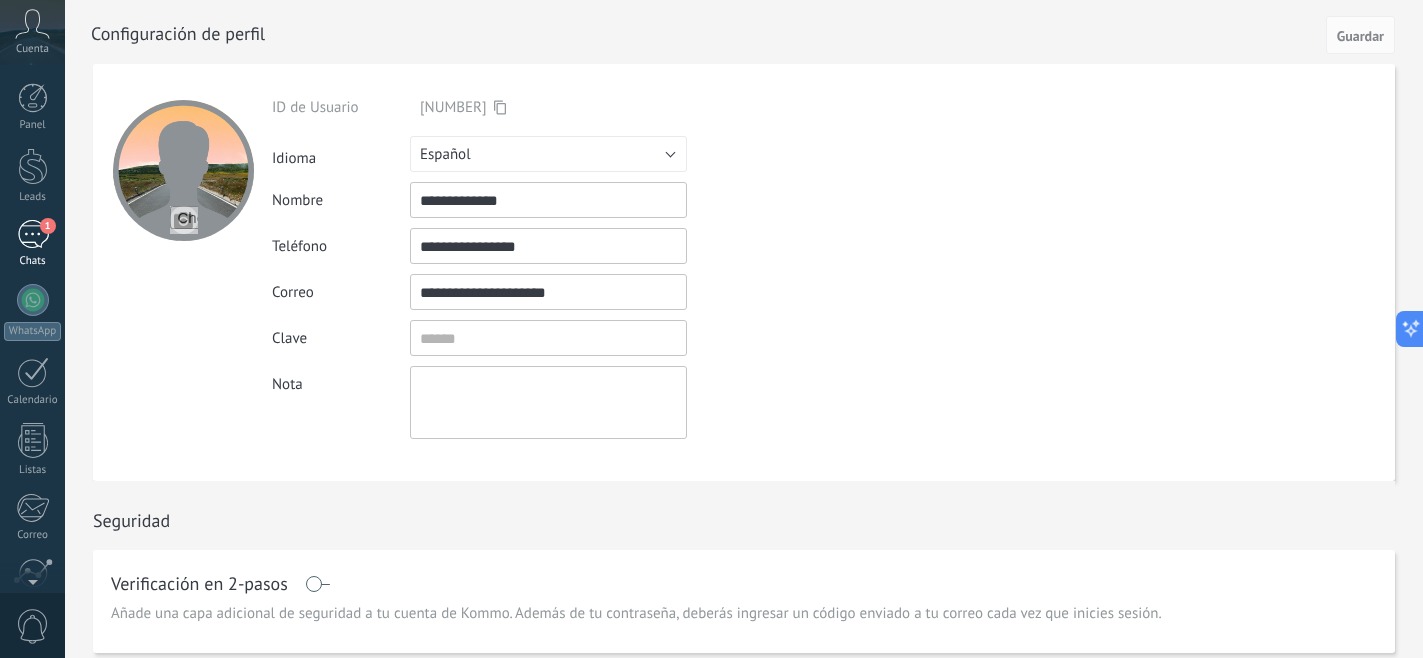 click on "1" at bounding box center (33, 234) 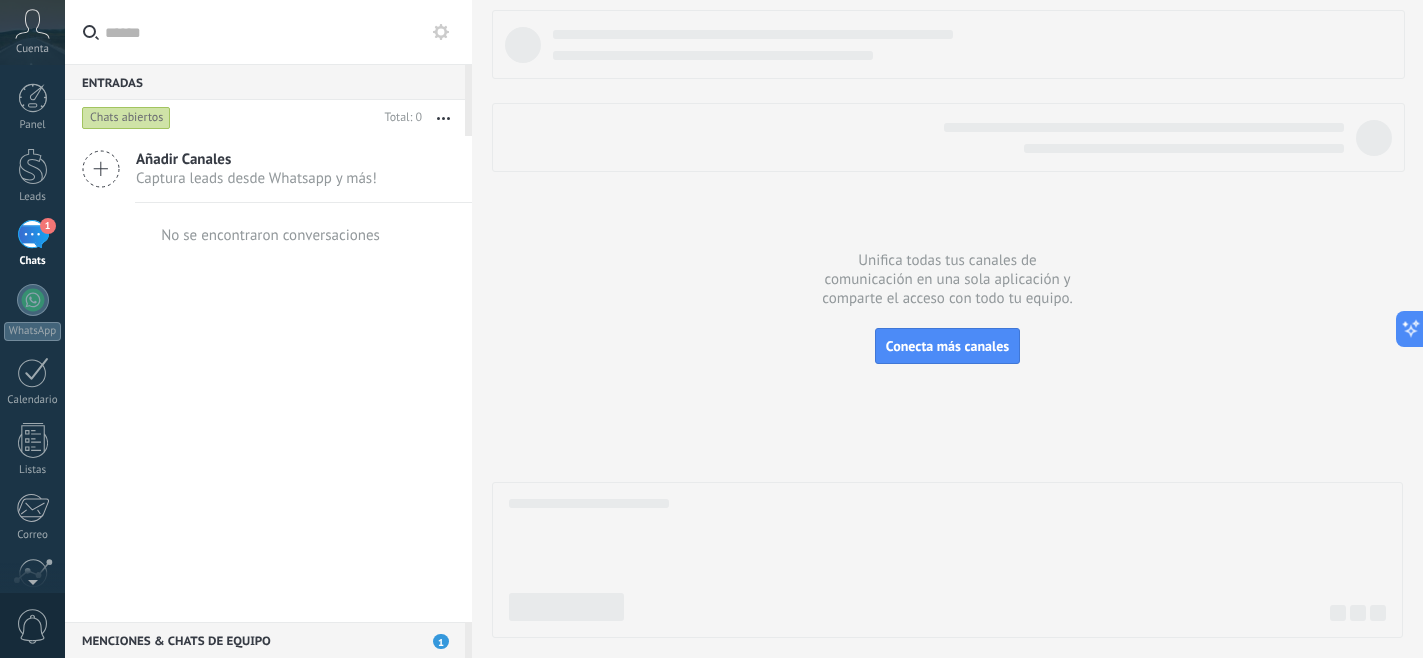 click 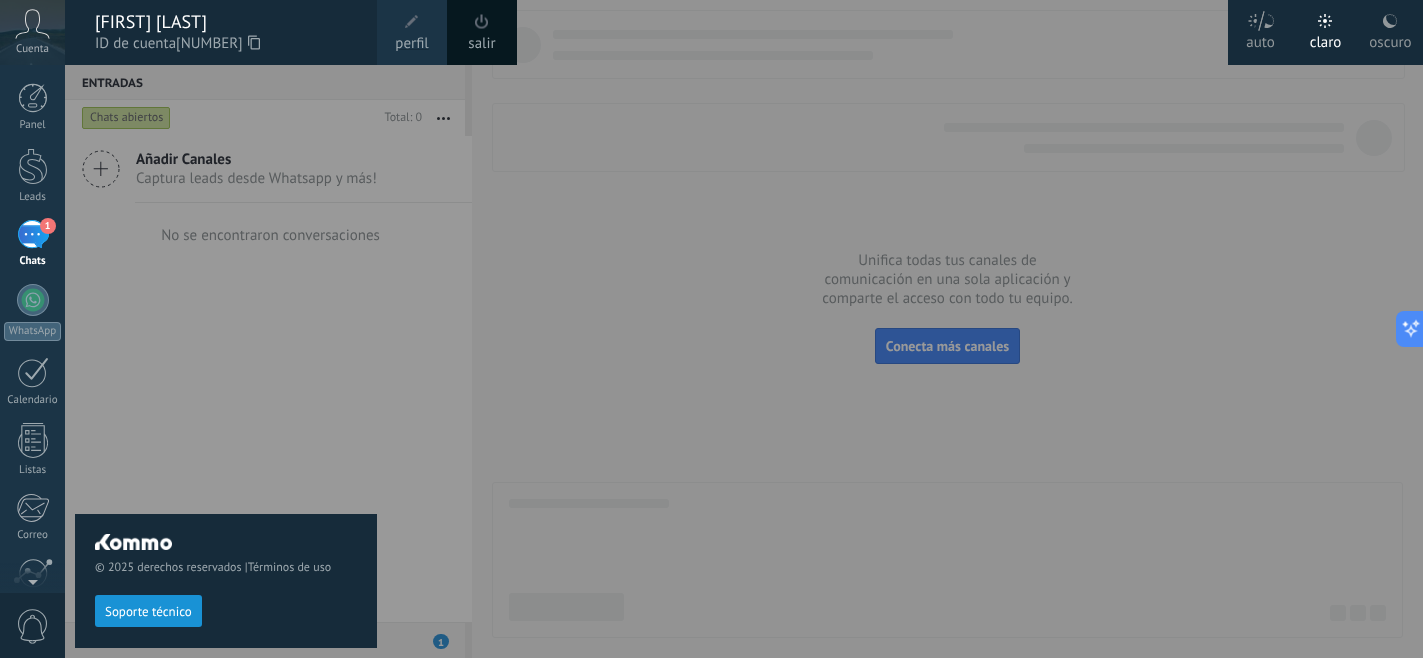click on "©  2025  derechos reservados |  Términos de uso
Soporte técnico" at bounding box center [226, 361] 